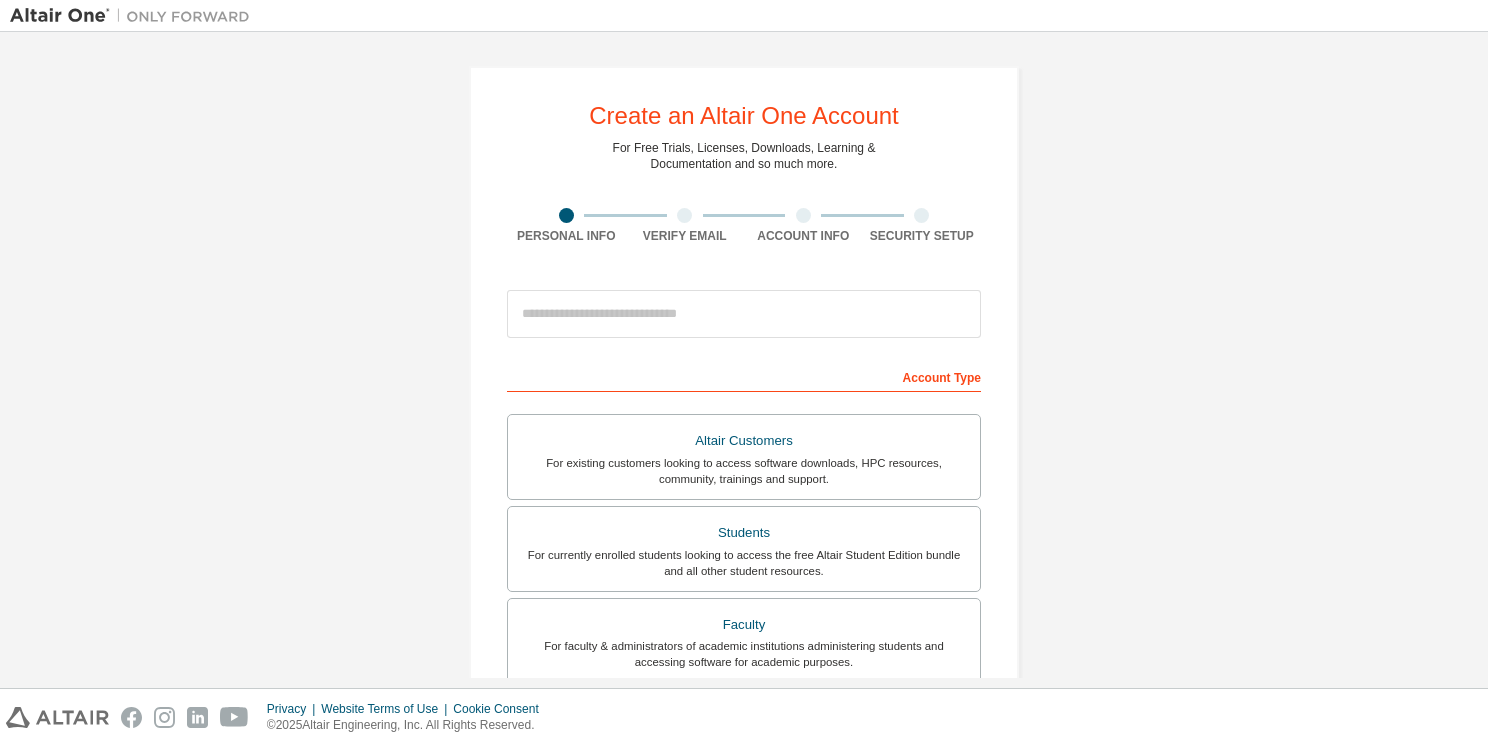 scroll, scrollTop: 0, scrollLeft: 0, axis: both 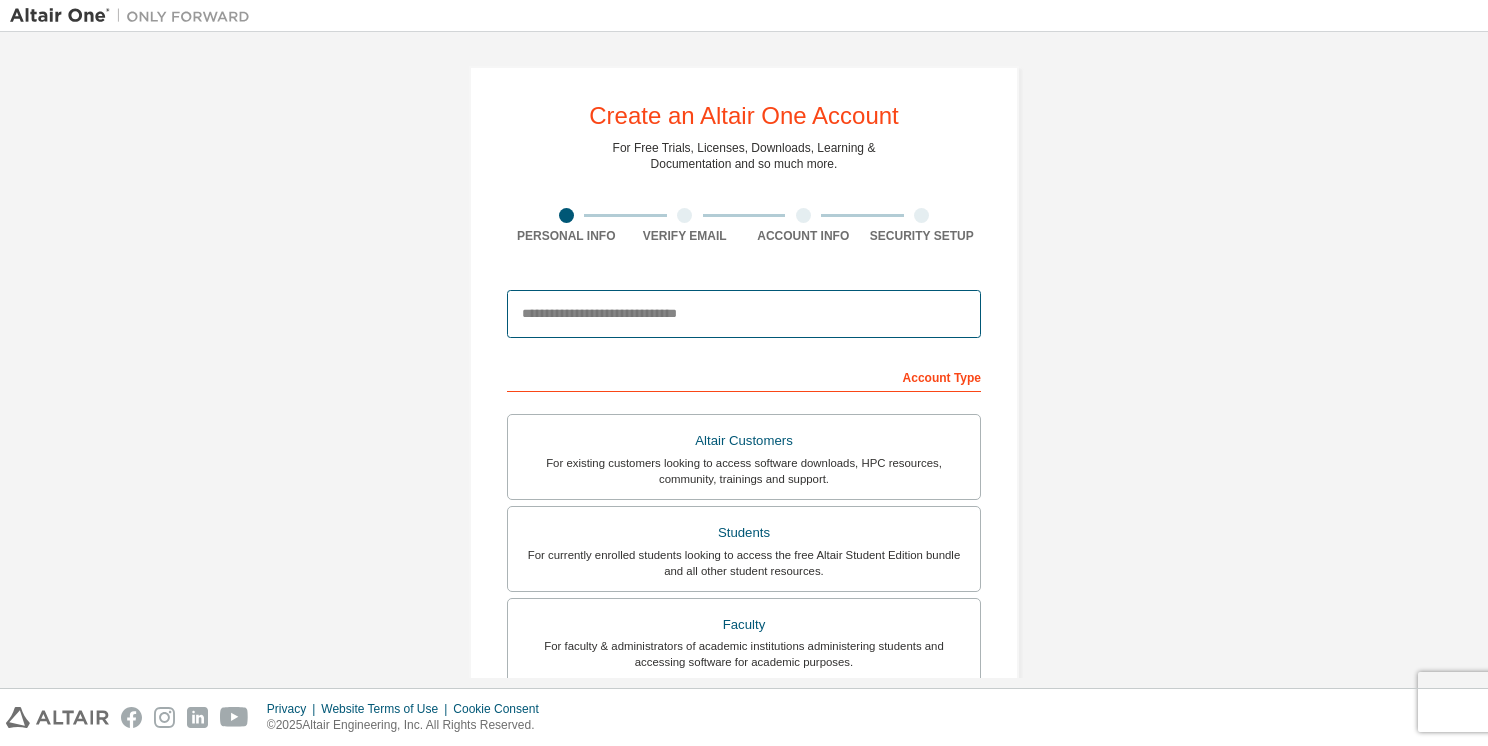 click at bounding box center [744, 314] 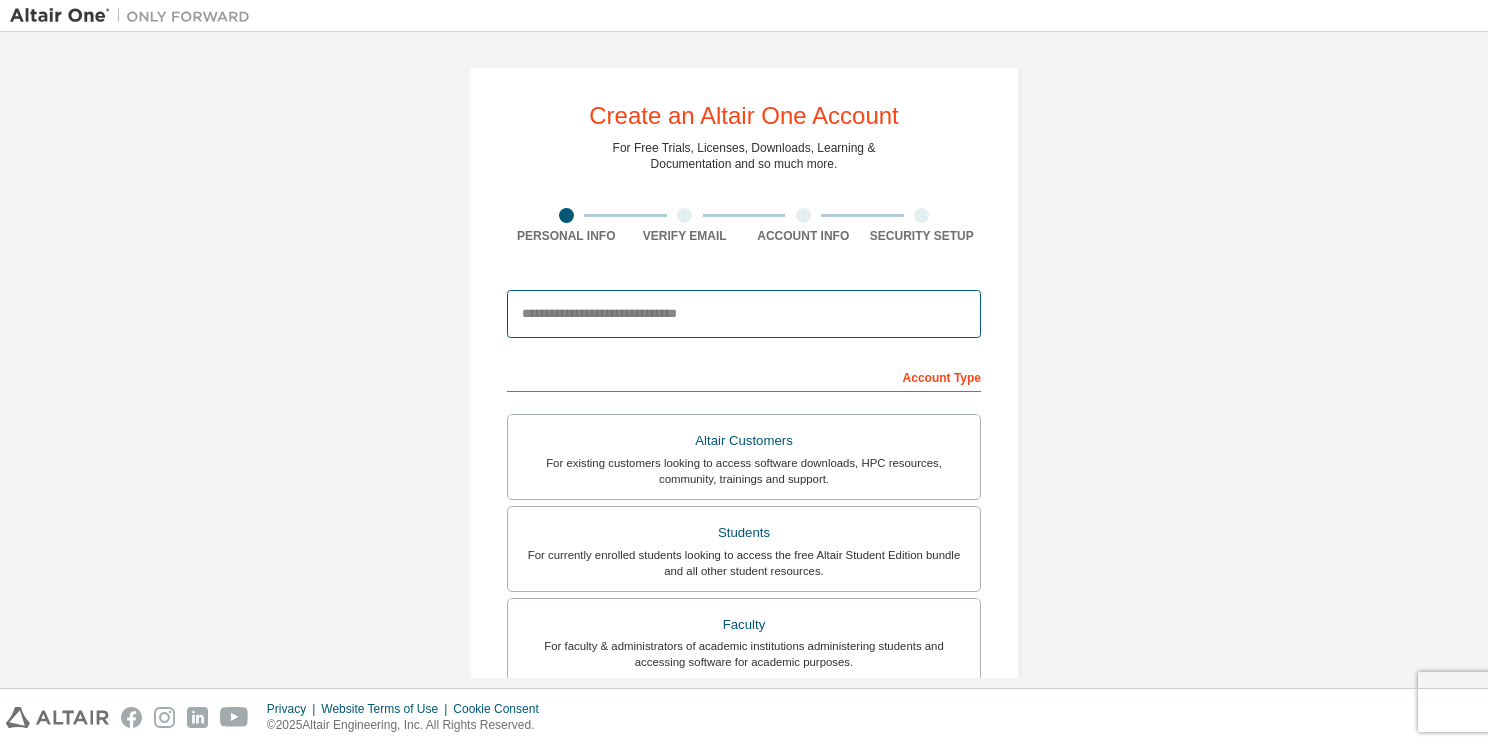 type on "**********" 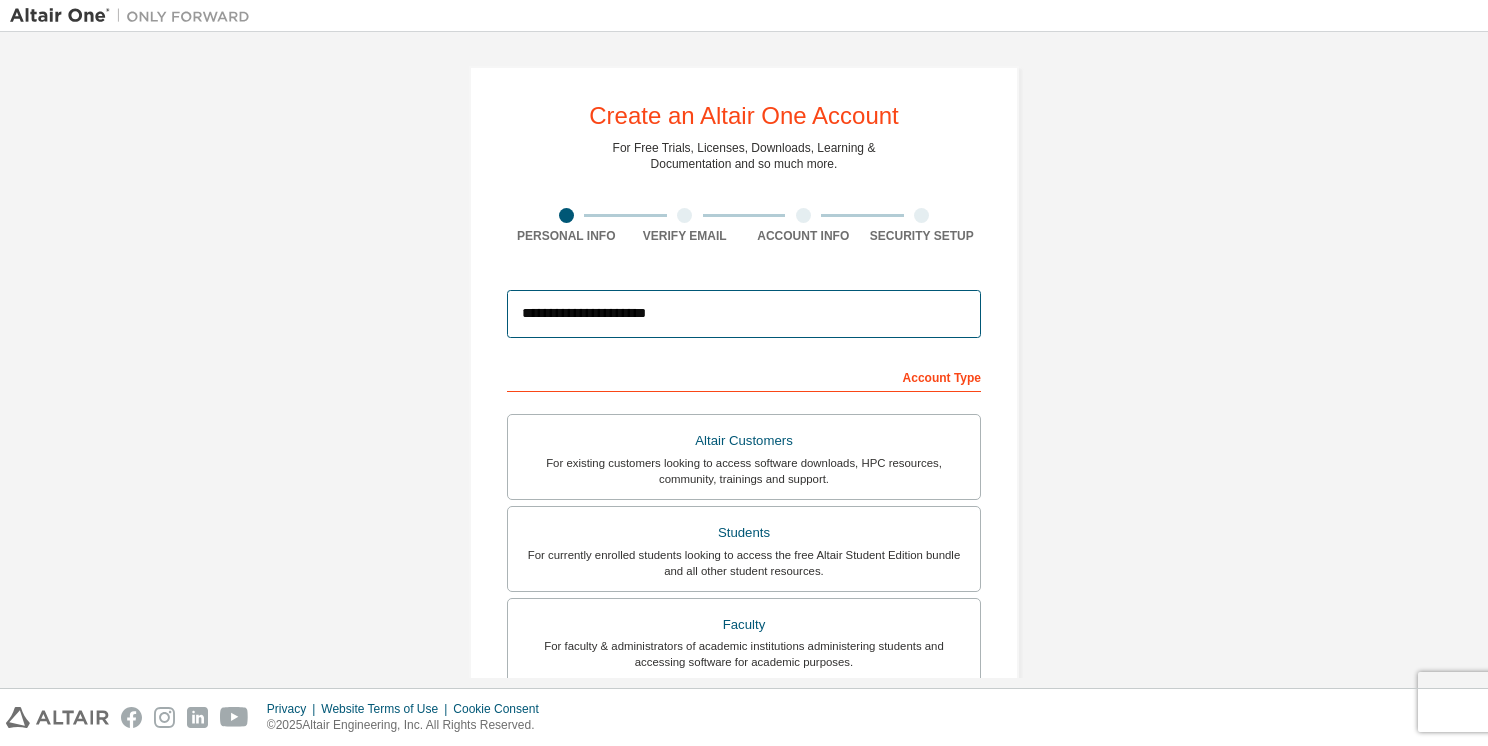 type on "****" 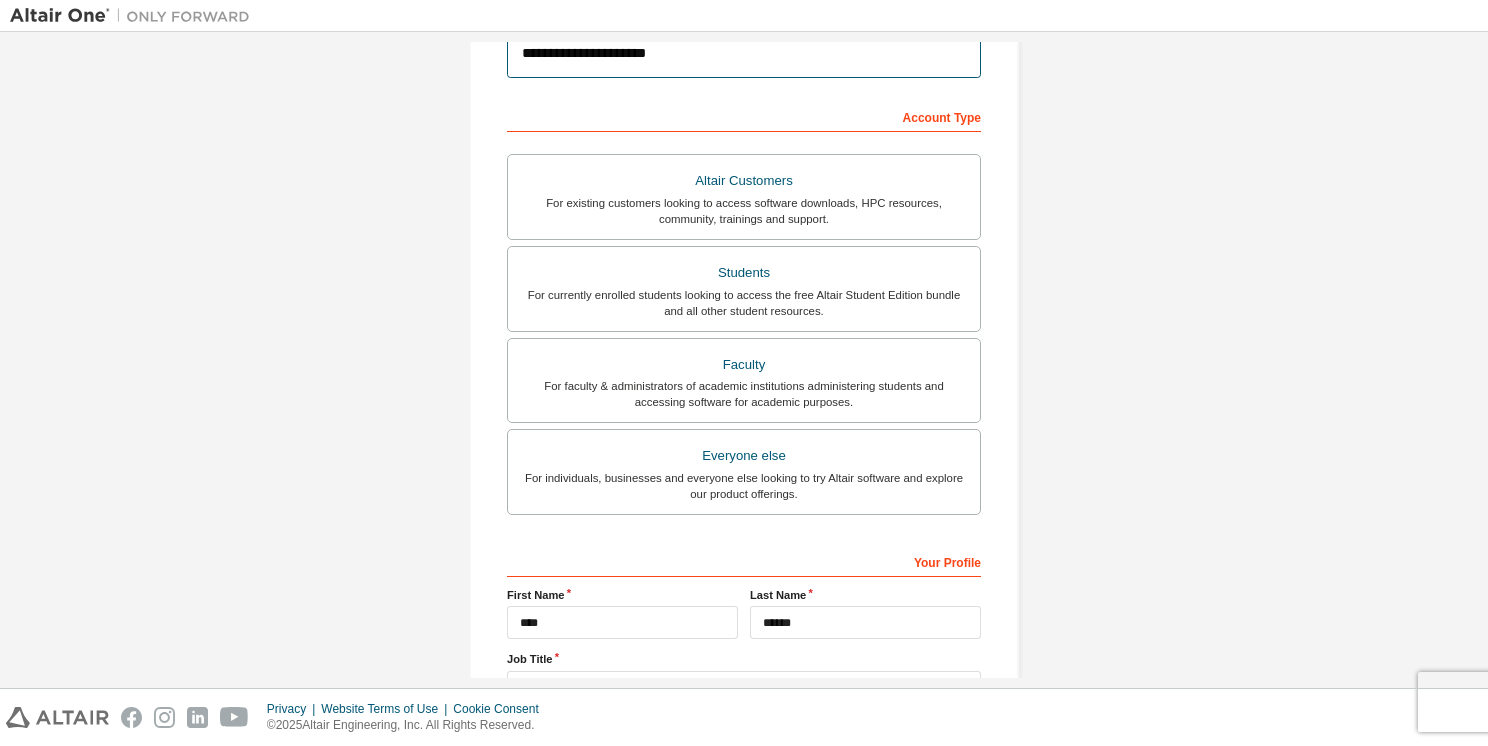 scroll, scrollTop: 268, scrollLeft: 0, axis: vertical 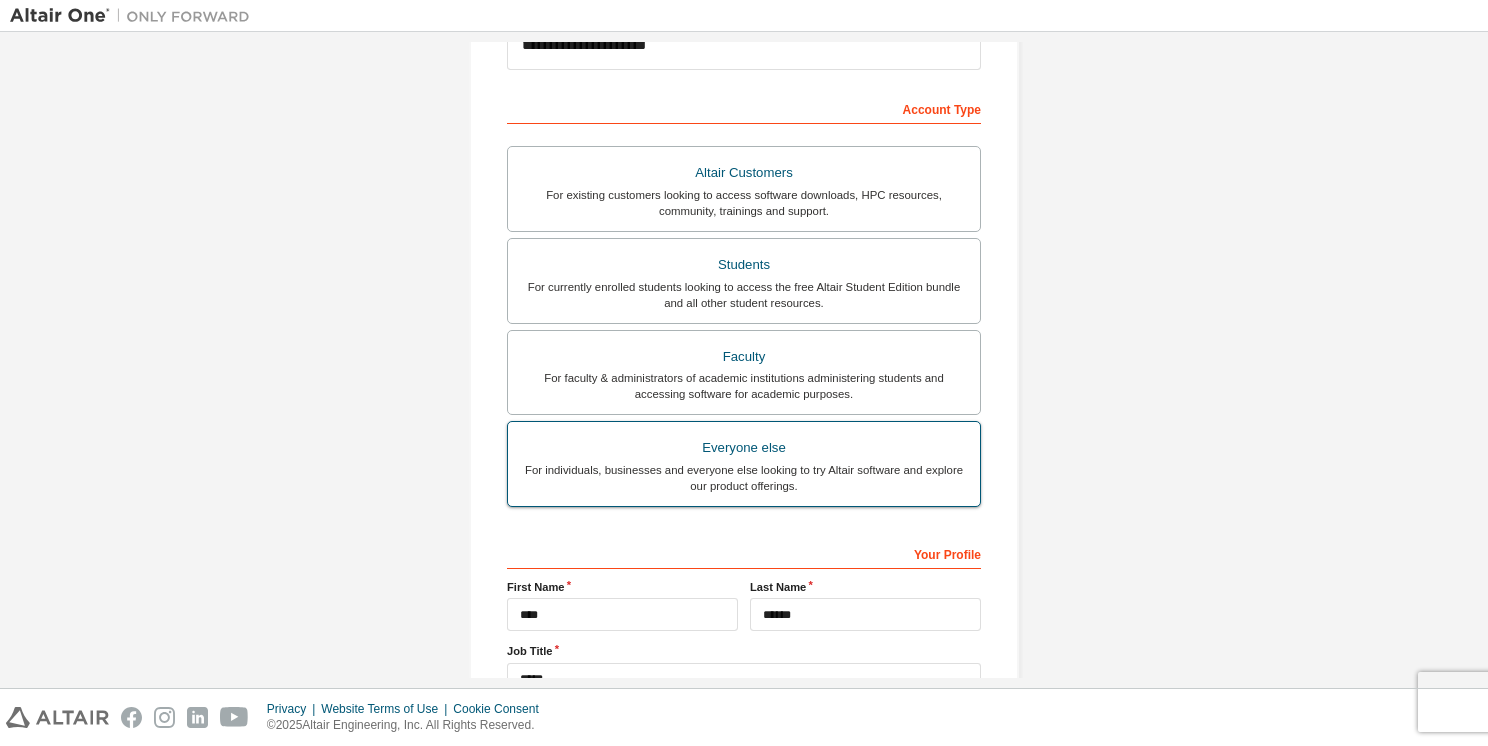 click on "For individuals, businesses and everyone else looking to try Altair software and explore our product offerings." at bounding box center [744, 478] 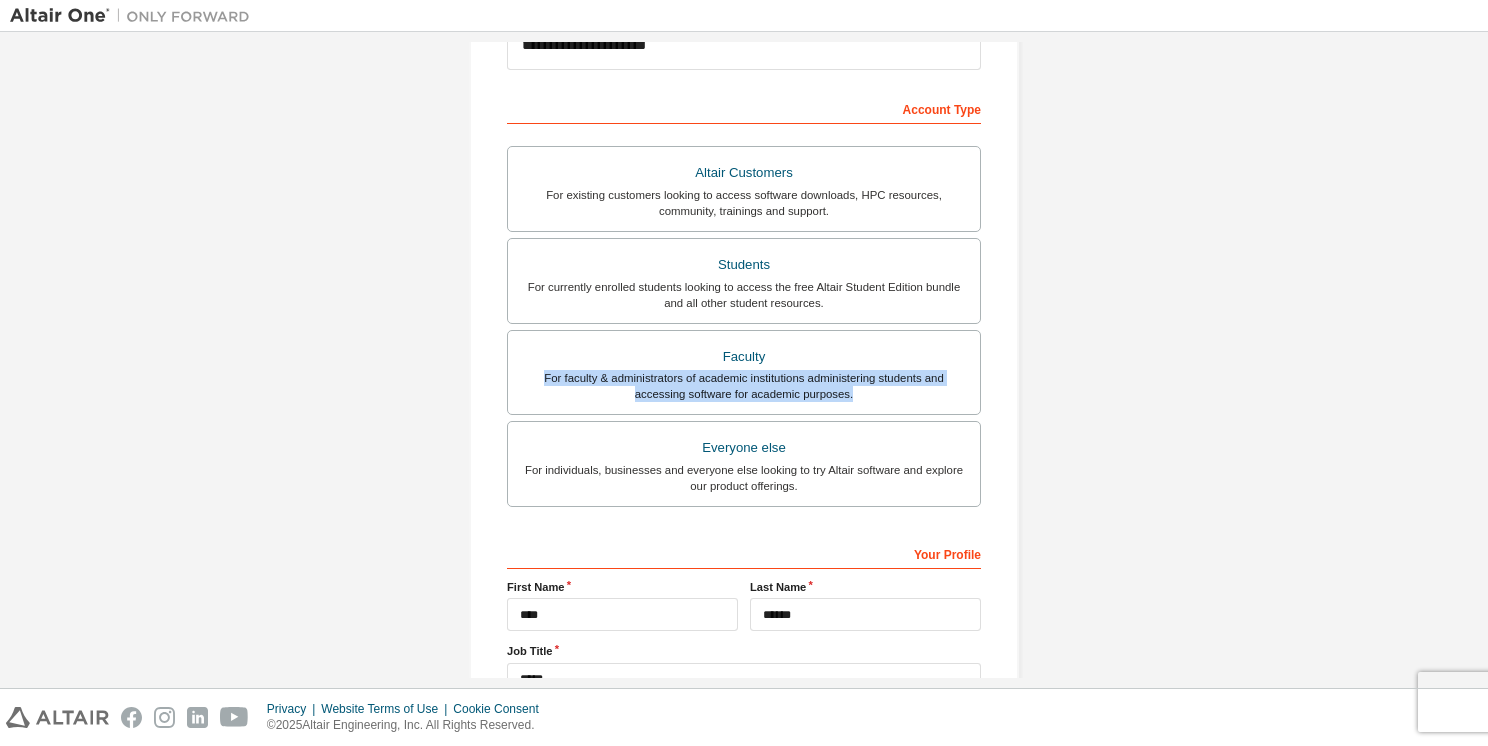 drag, startPoint x: 1479, startPoint y: 413, endPoint x: 1476, endPoint y: 358, distance: 55.081757 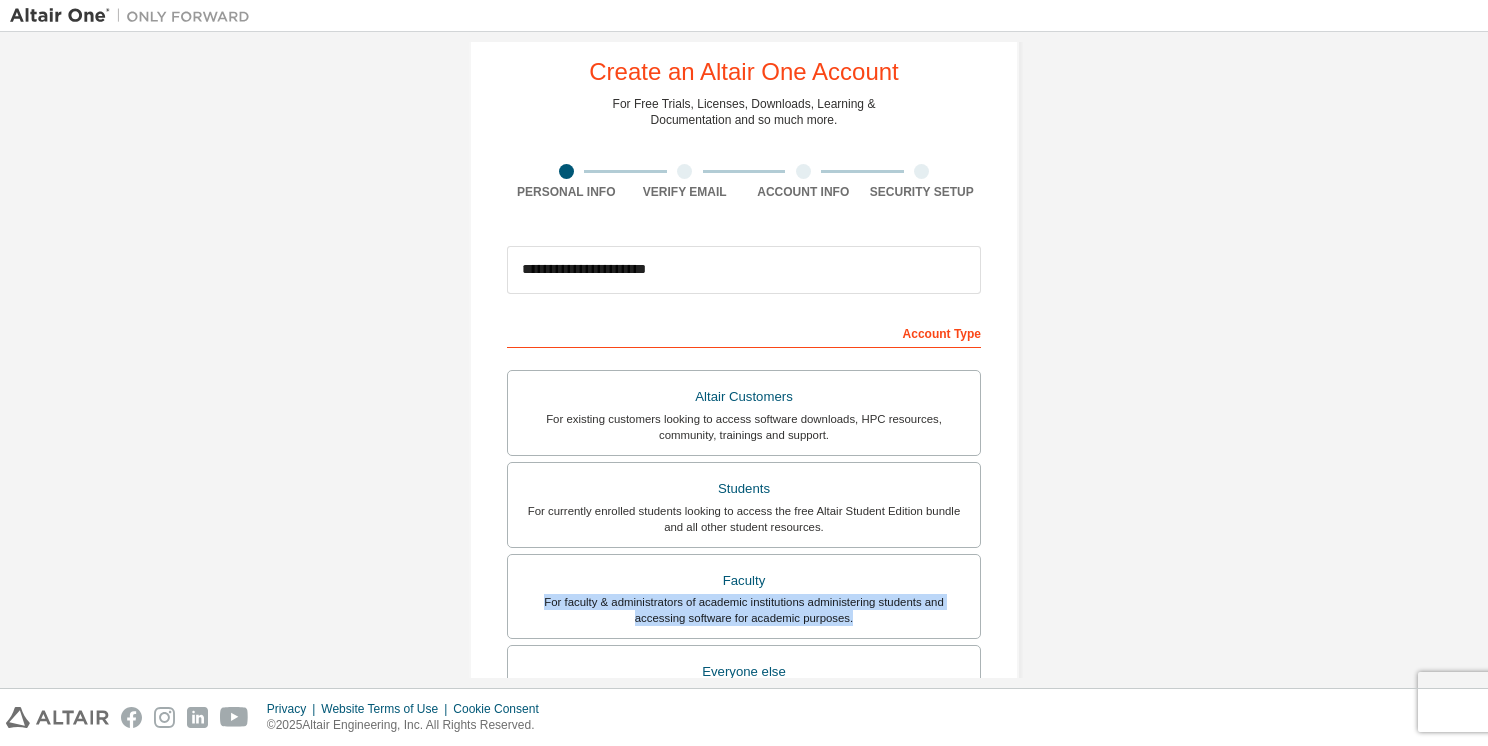 scroll, scrollTop: 28, scrollLeft: 0, axis: vertical 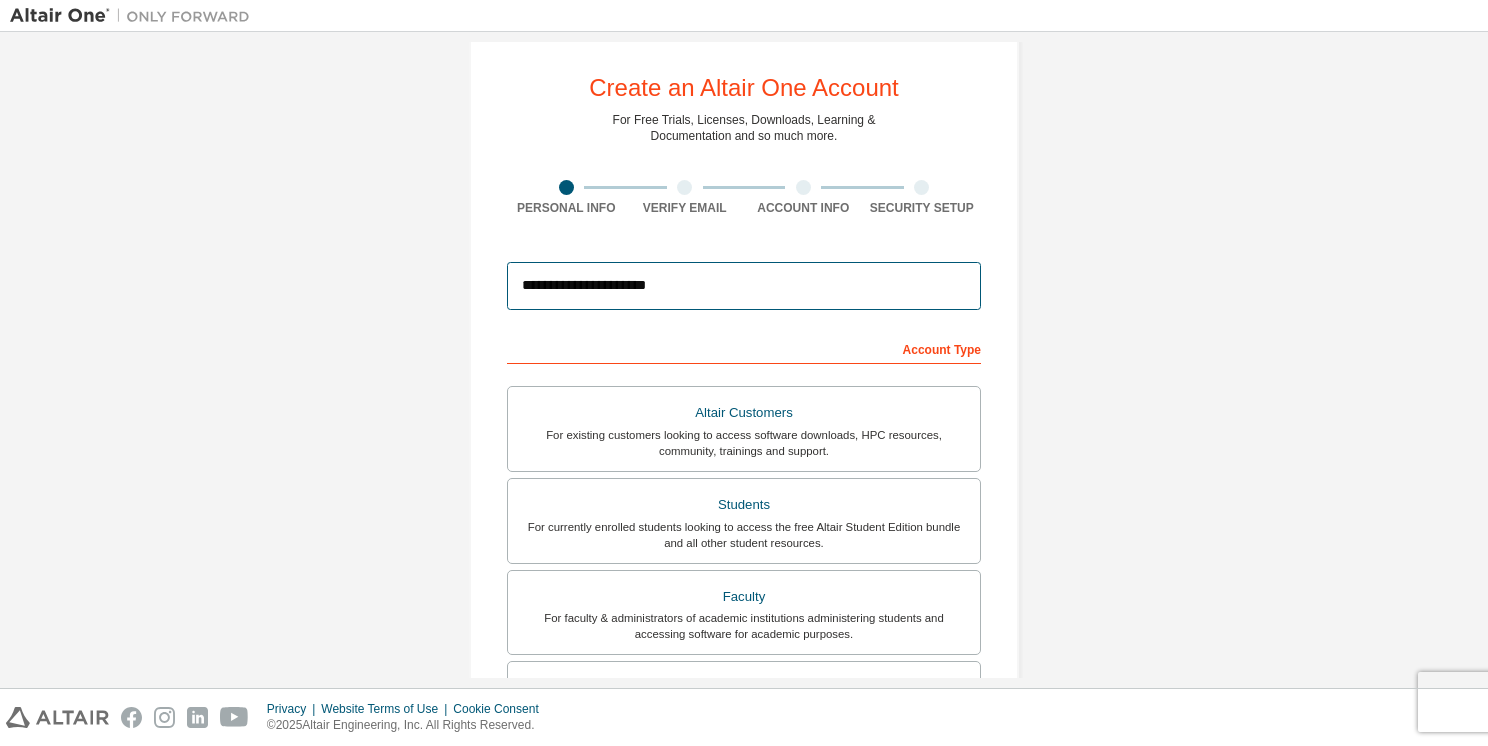click on "**********" at bounding box center [744, 286] 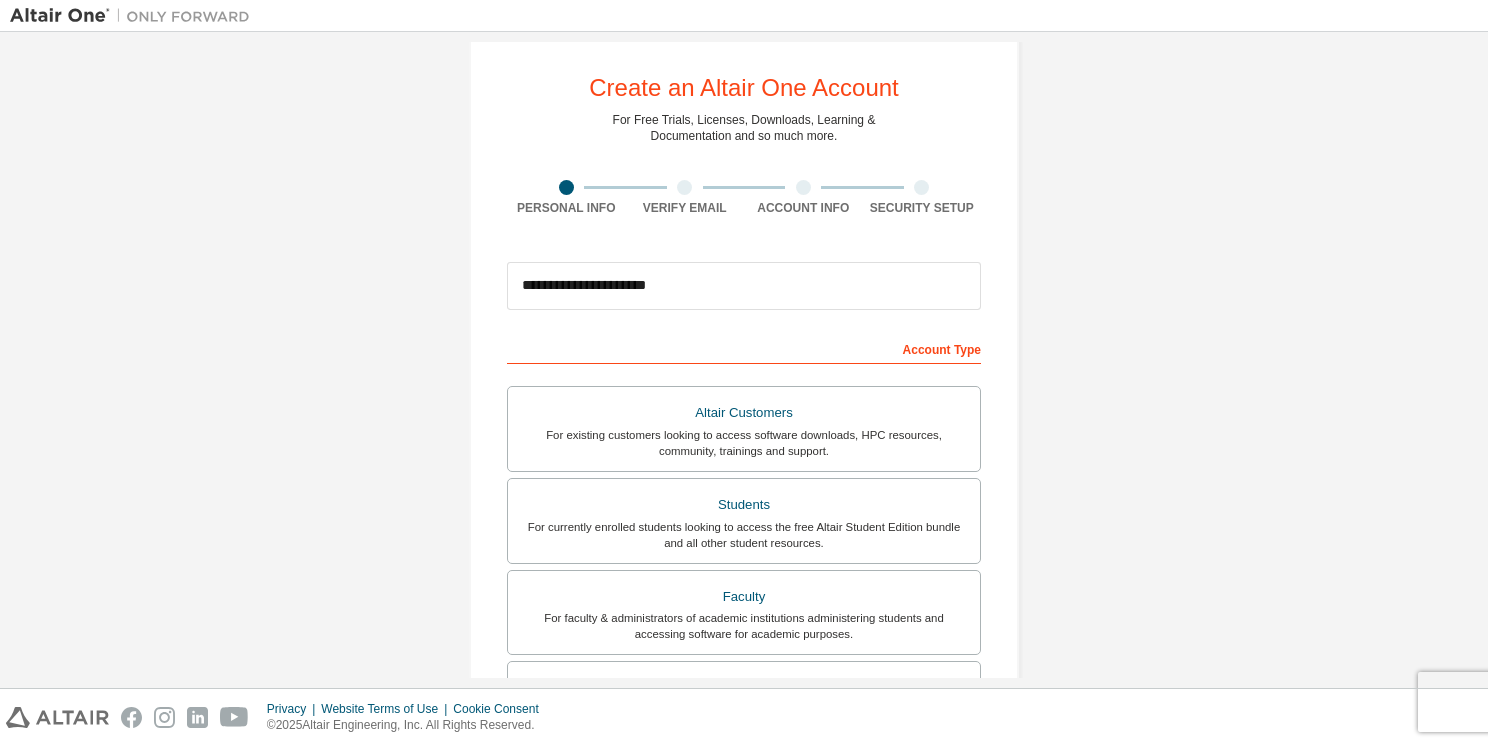 click on "**********" at bounding box center [744, 543] 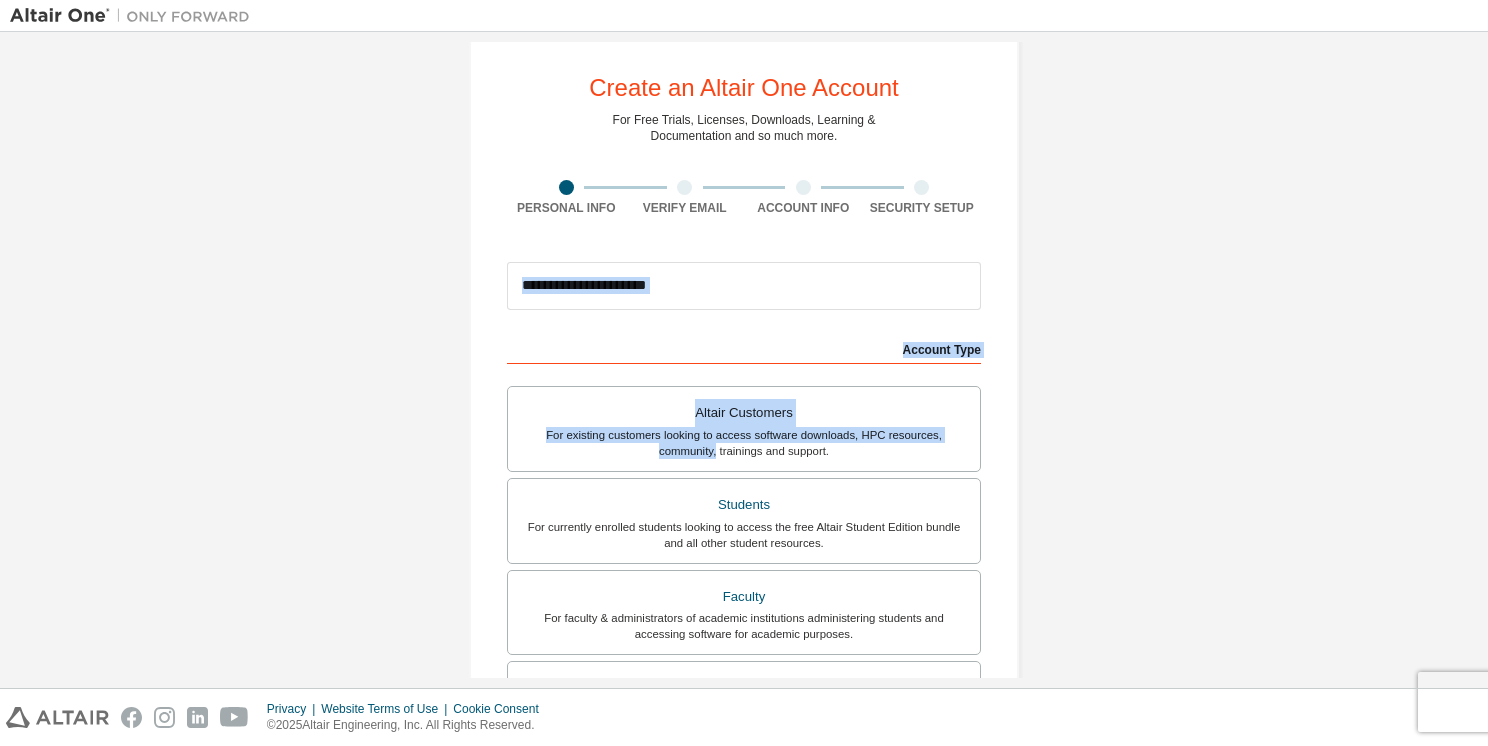 drag, startPoint x: 1466, startPoint y: 302, endPoint x: 1456, endPoint y: 432, distance: 130.38405 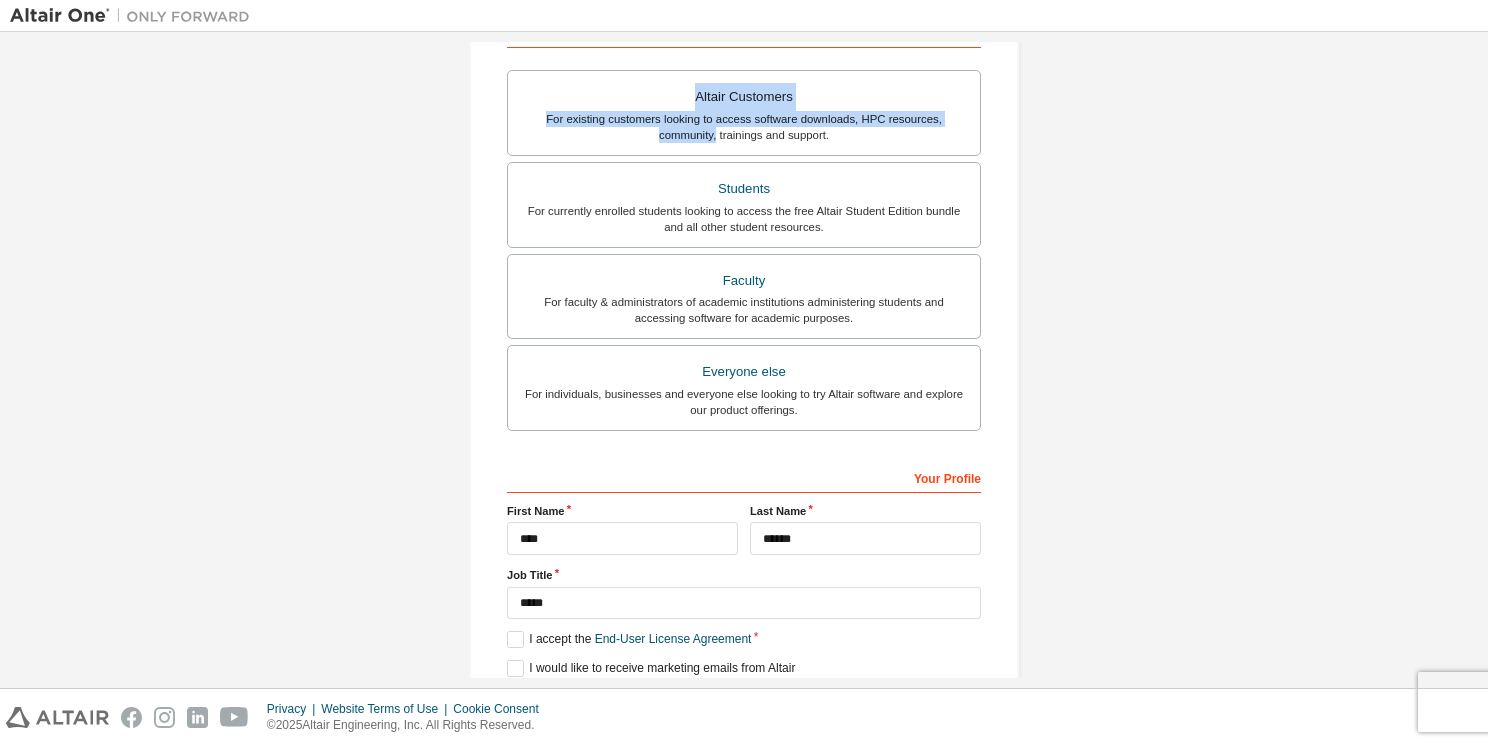 scroll, scrollTop: 418, scrollLeft: 0, axis: vertical 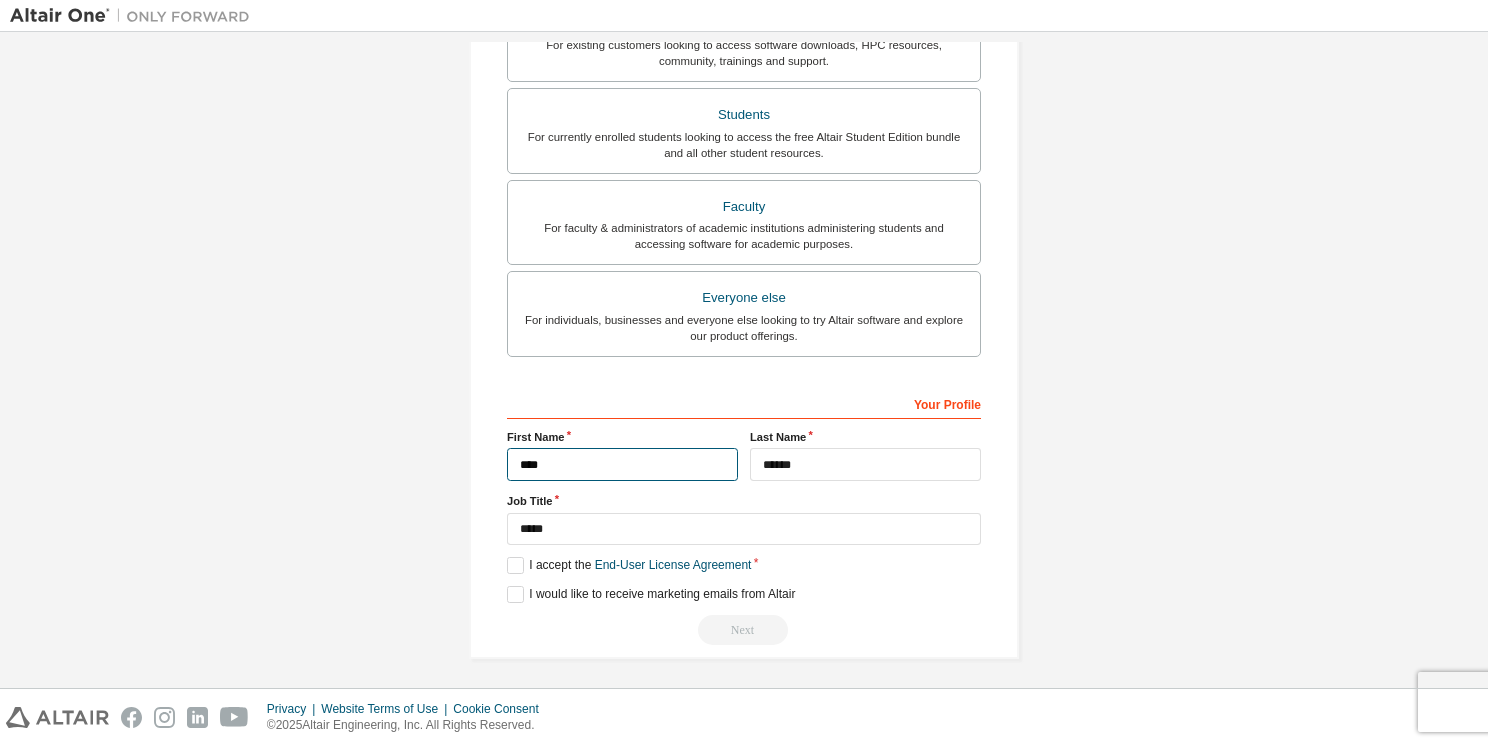 click on "****" at bounding box center [622, 464] 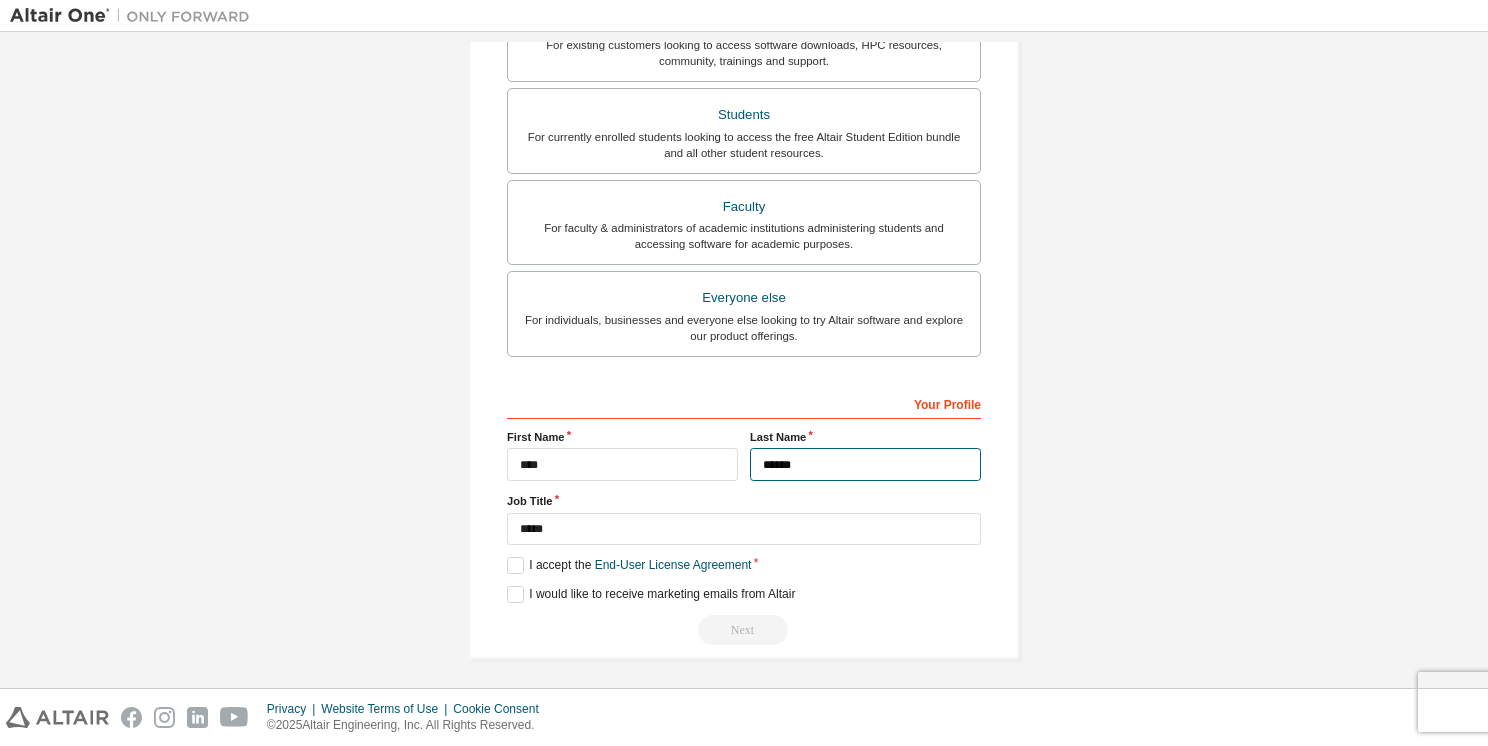 click on "******" at bounding box center (865, 464) 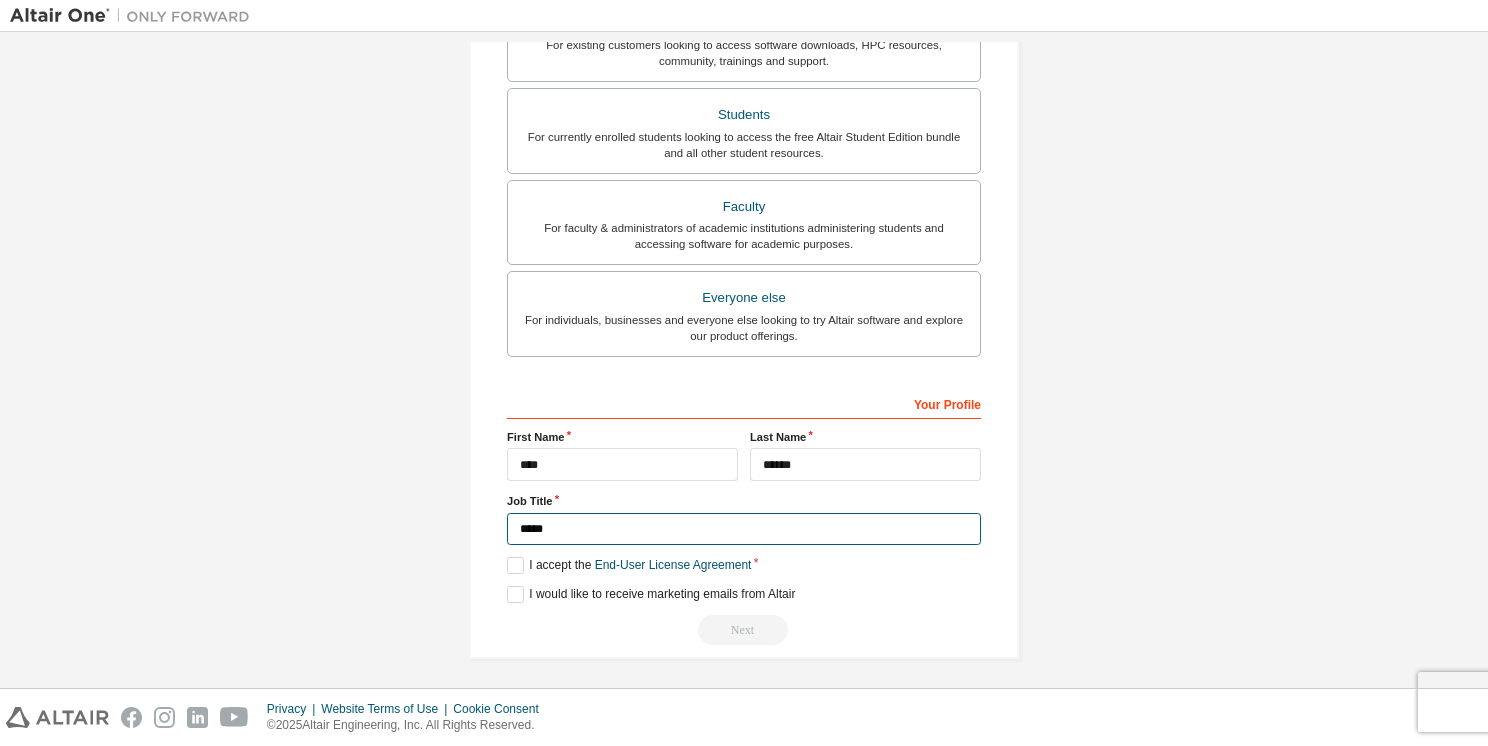 click on "*****" at bounding box center (744, 529) 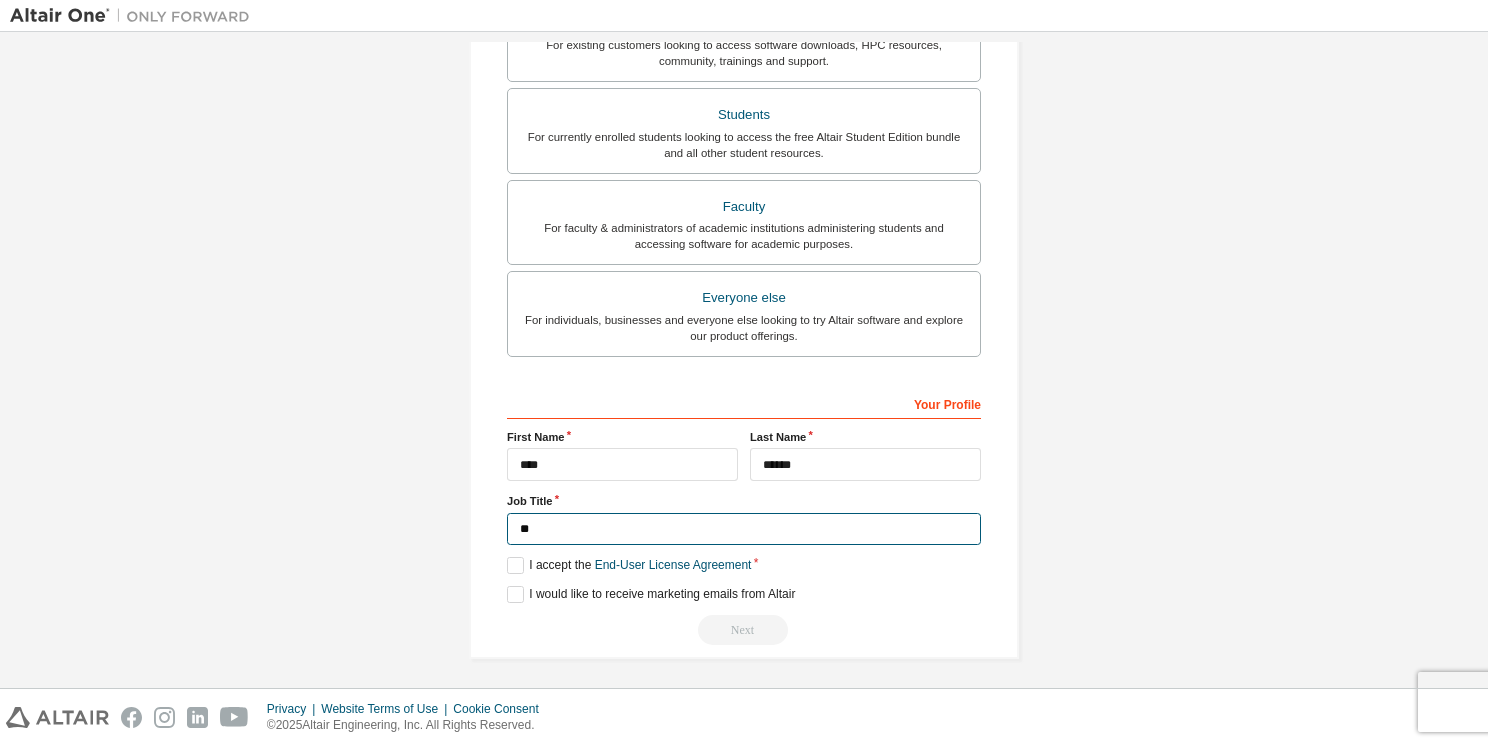 type on "*" 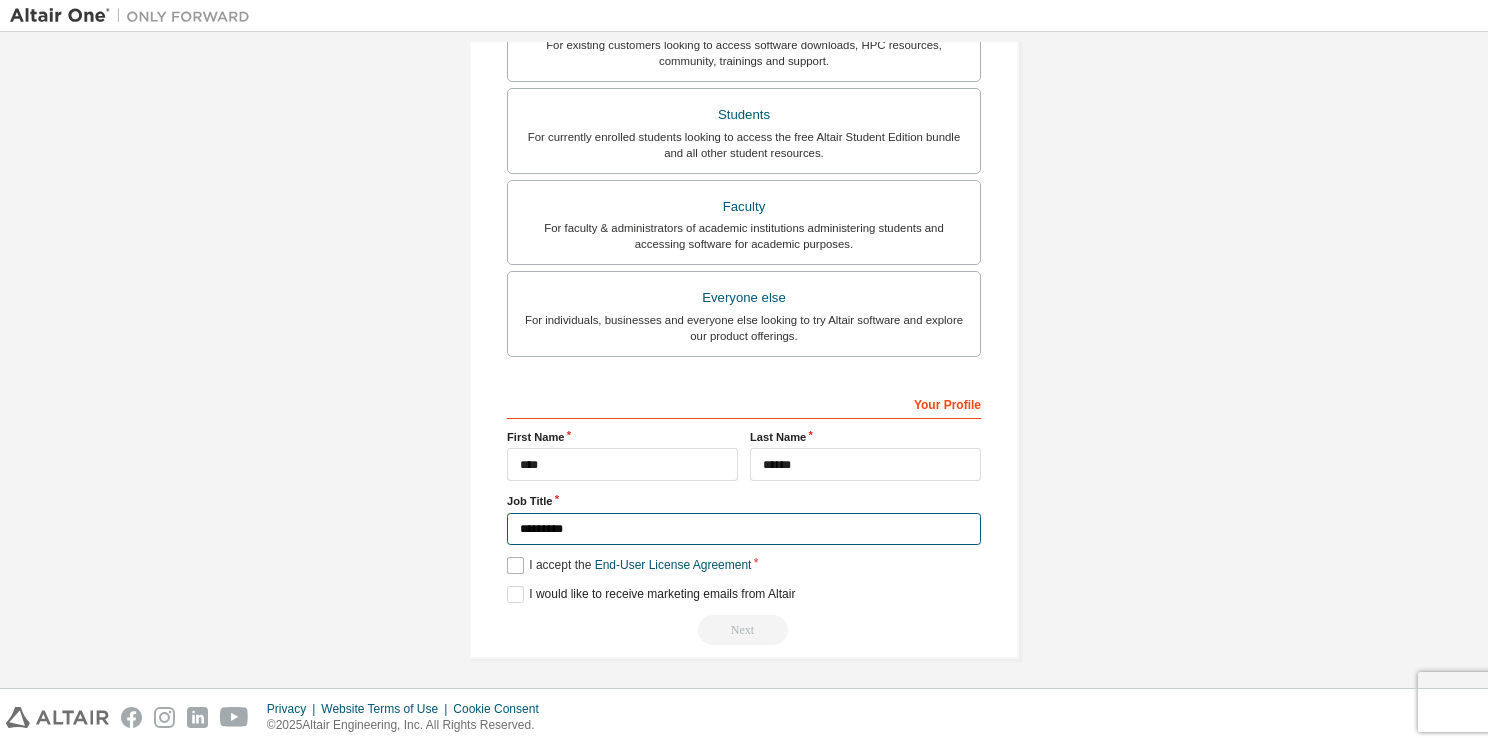 type on "*********" 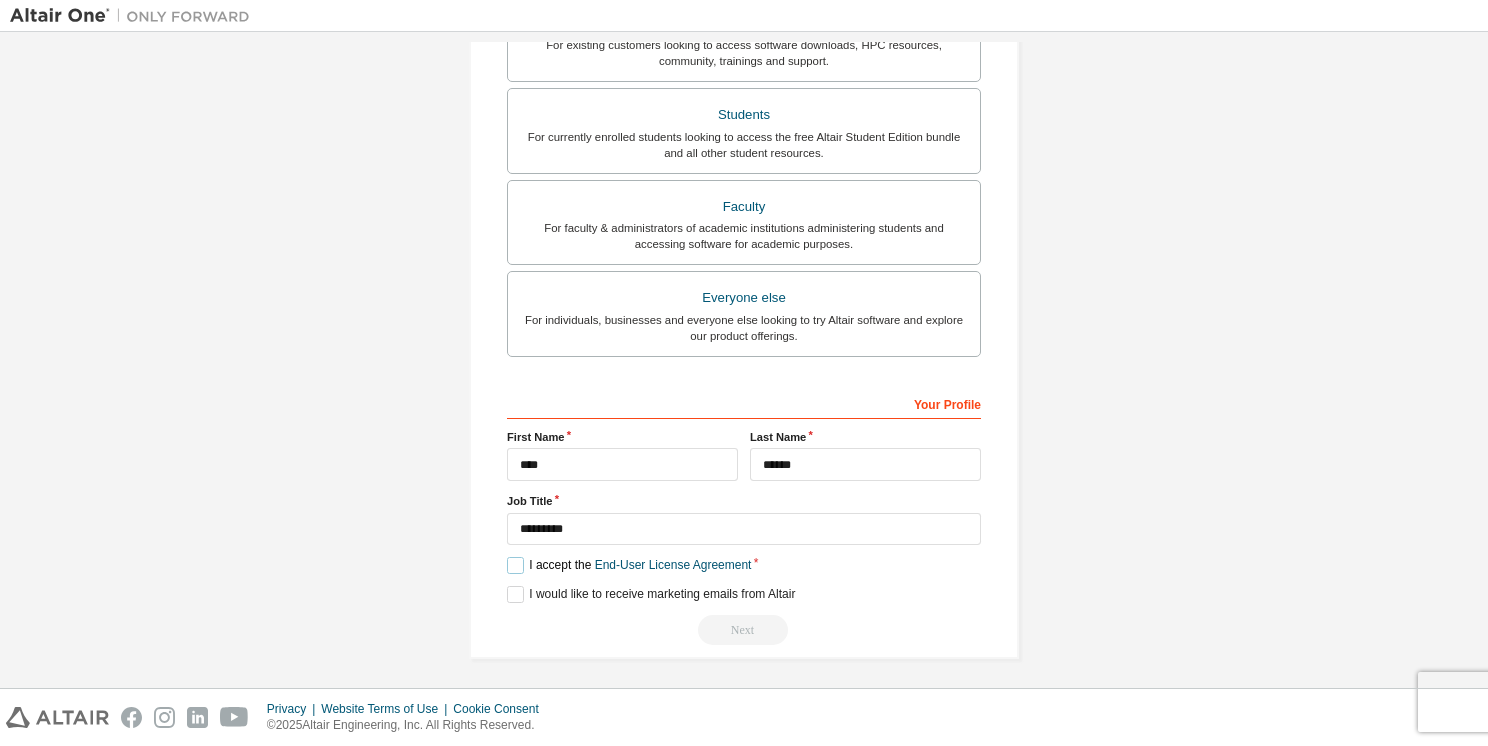 click on "I accept the    End-User License Agreement" at bounding box center [629, 565] 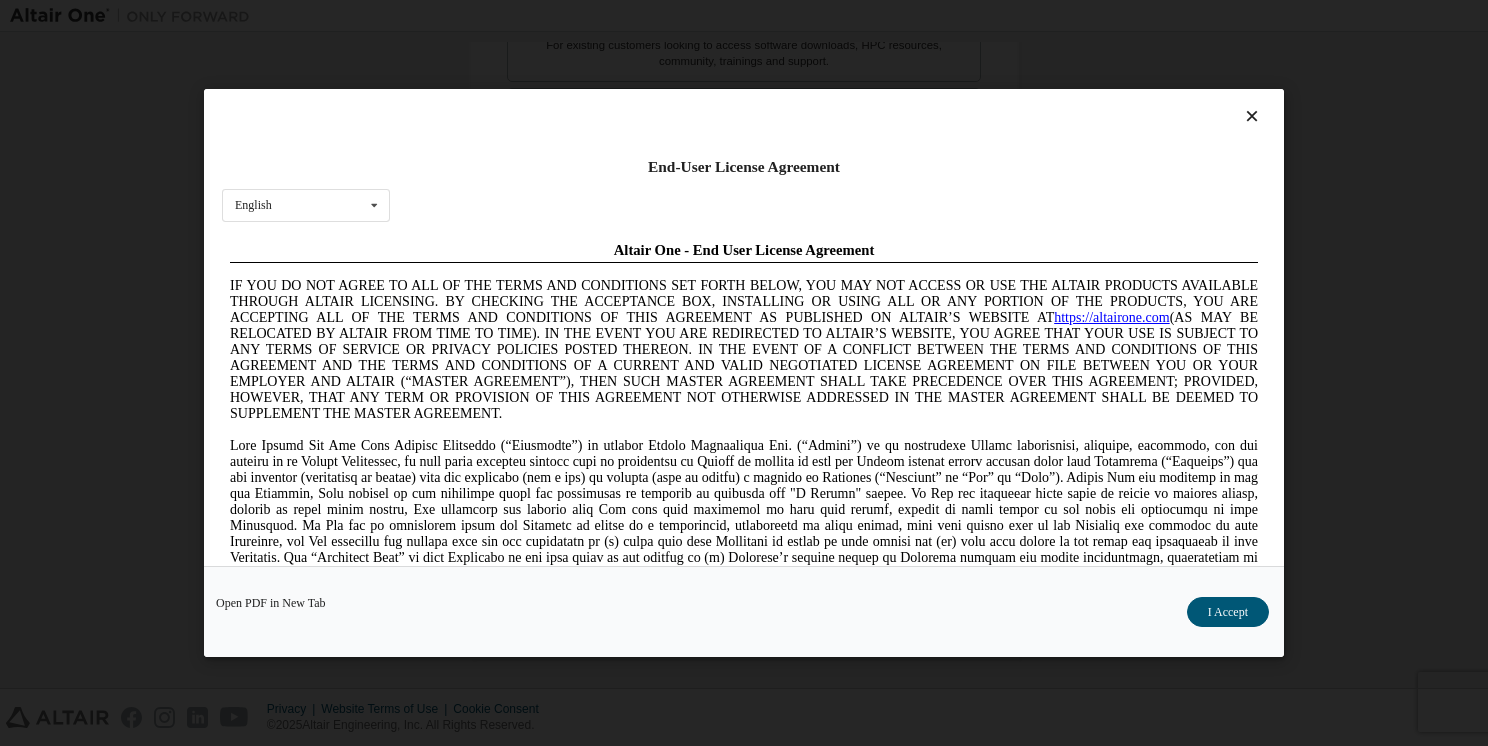 scroll, scrollTop: 0, scrollLeft: 0, axis: both 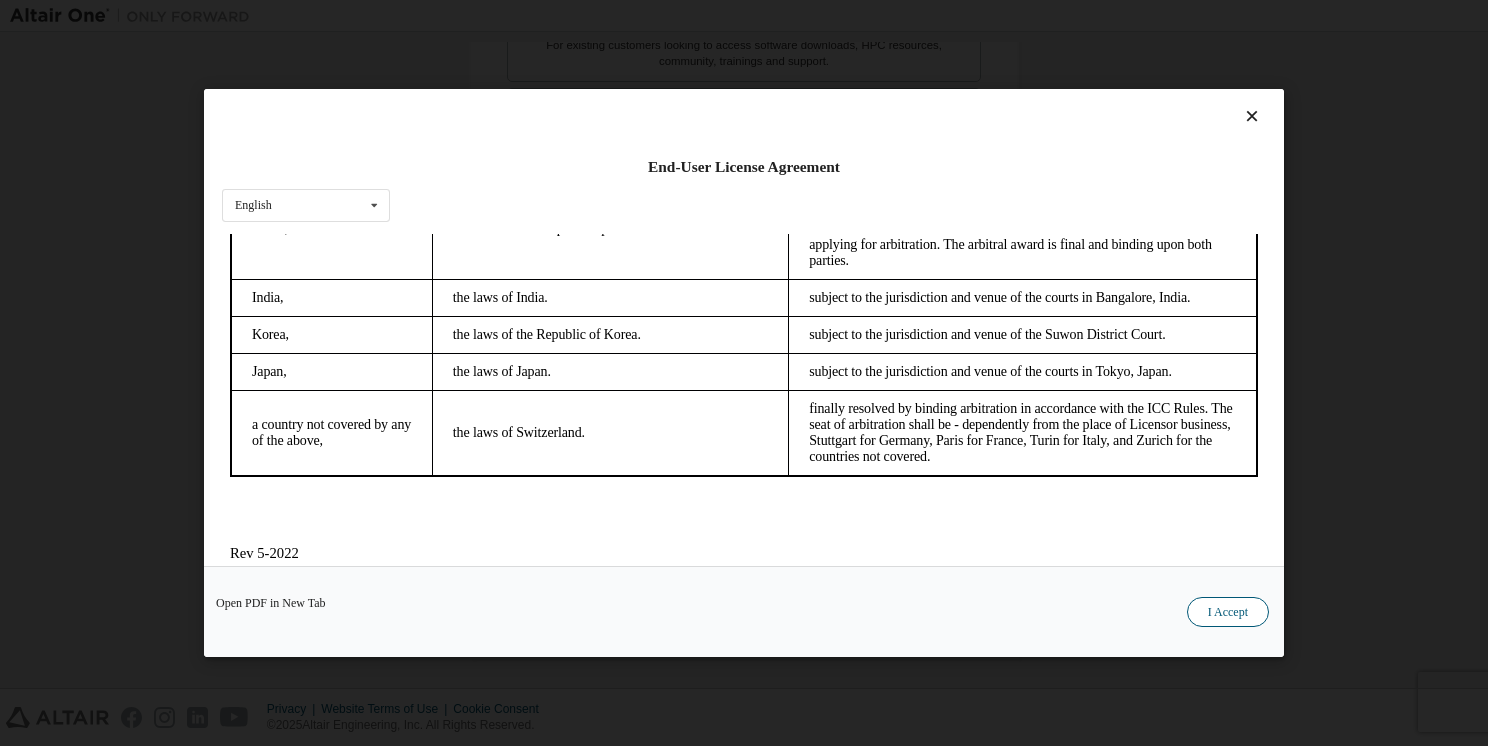 click on "I Accept" at bounding box center [1228, 612] 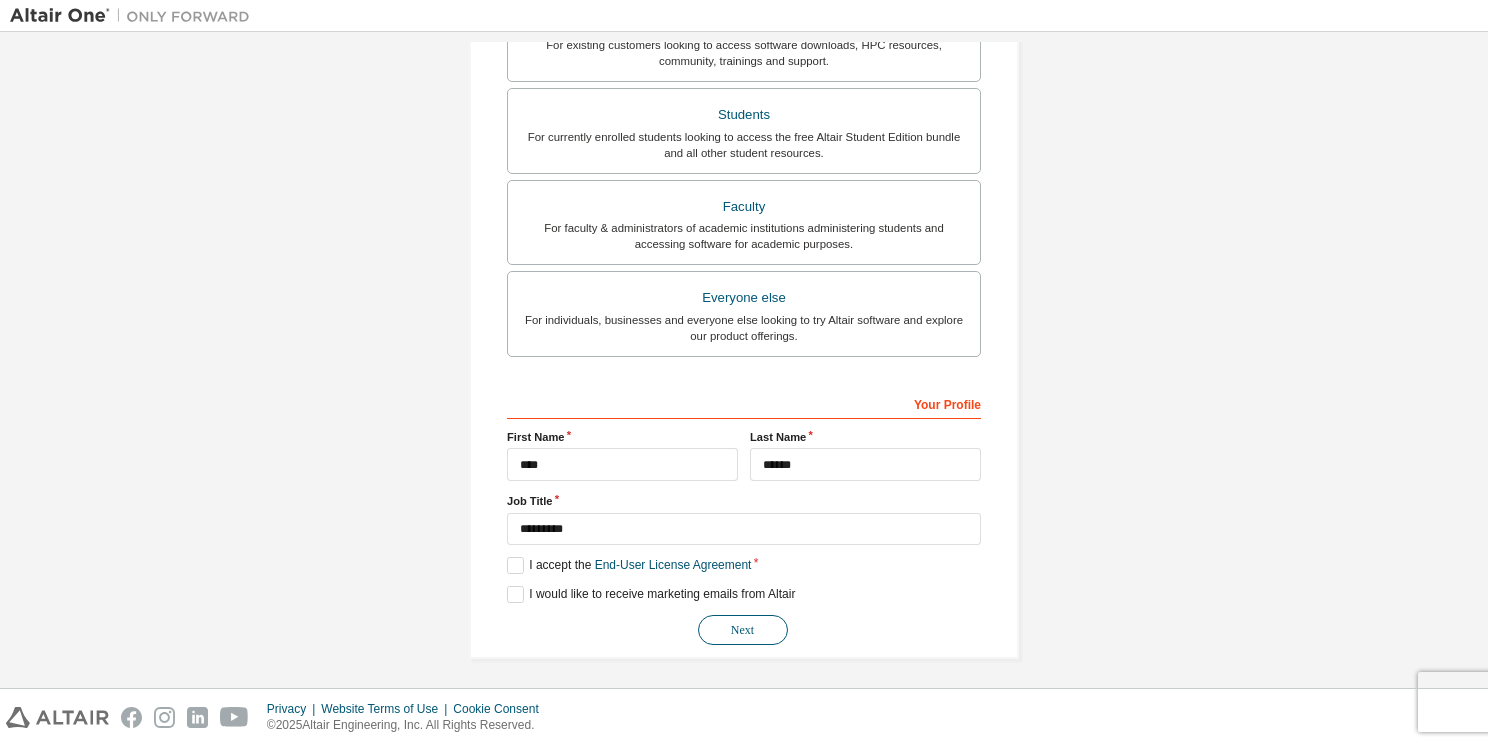 click on "Next" at bounding box center (743, 630) 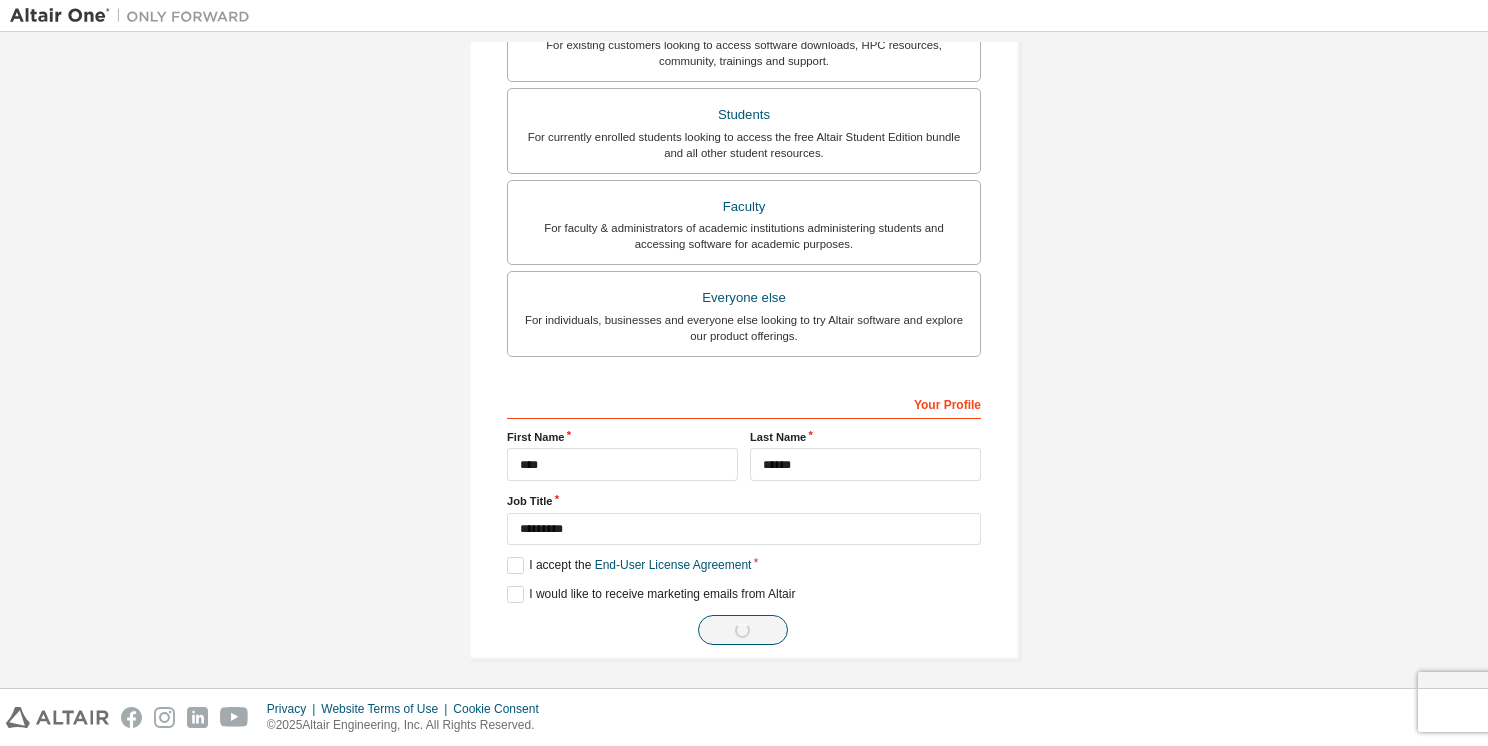 scroll, scrollTop: 0, scrollLeft: 0, axis: both 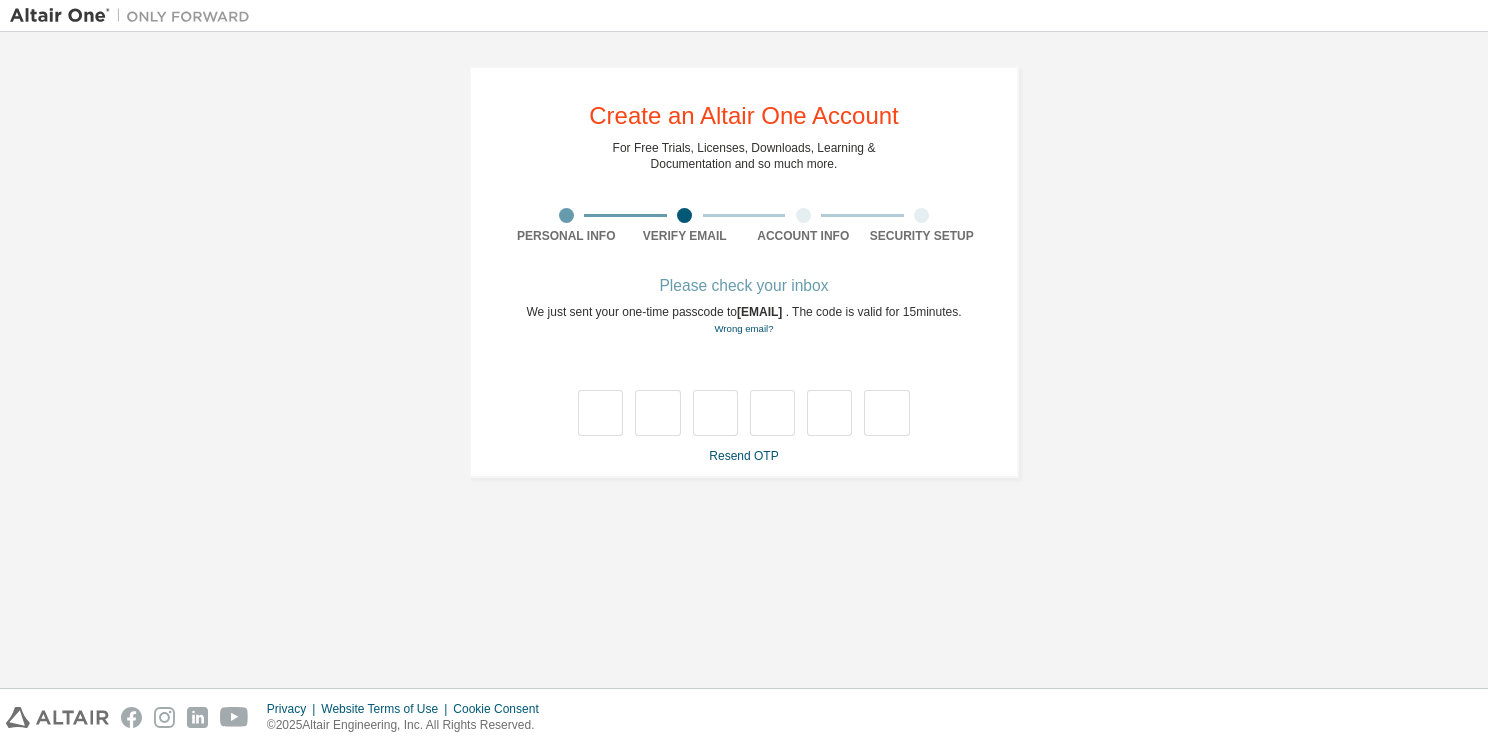 type on "*" 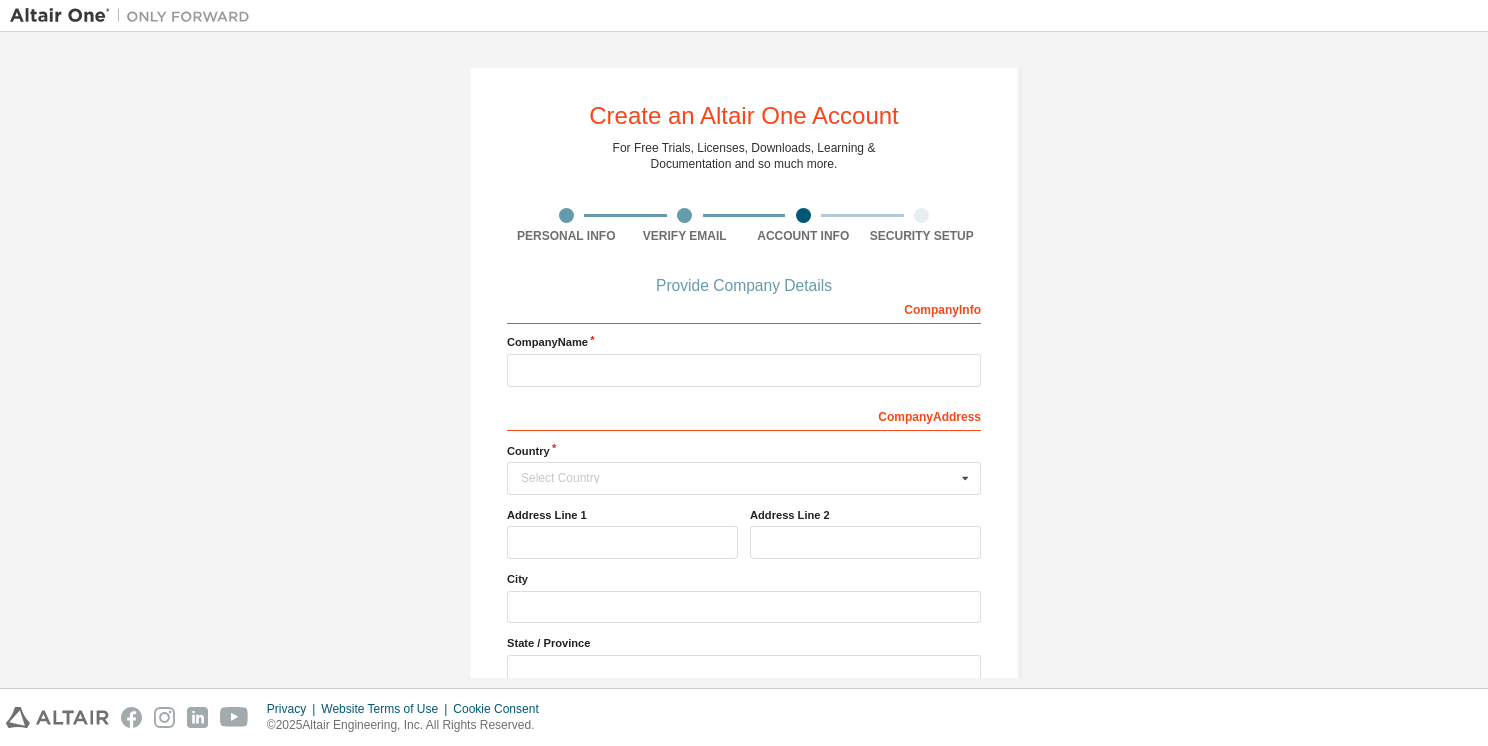 click on "Company  Name" at bounding box center [744, 342] 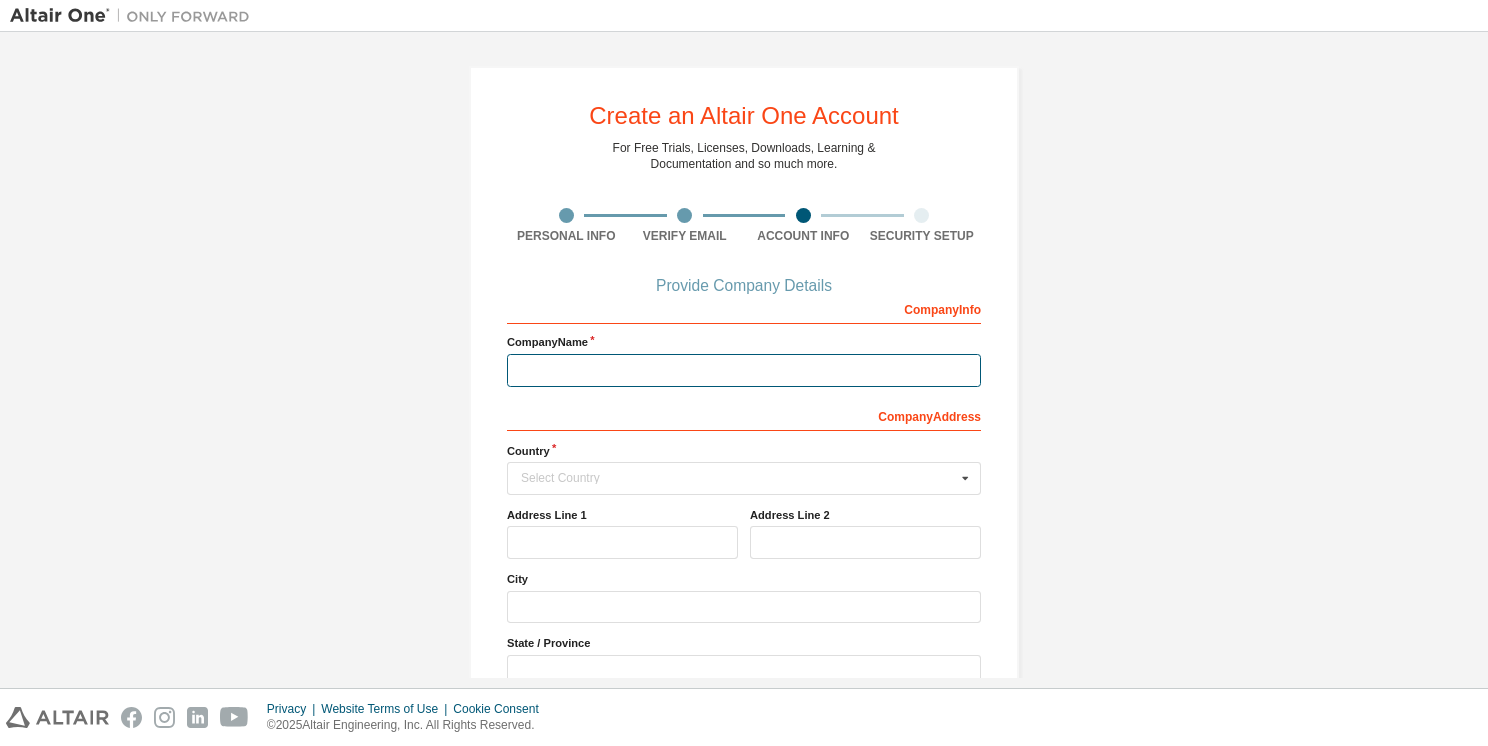 click at bounding box center (744, 370) 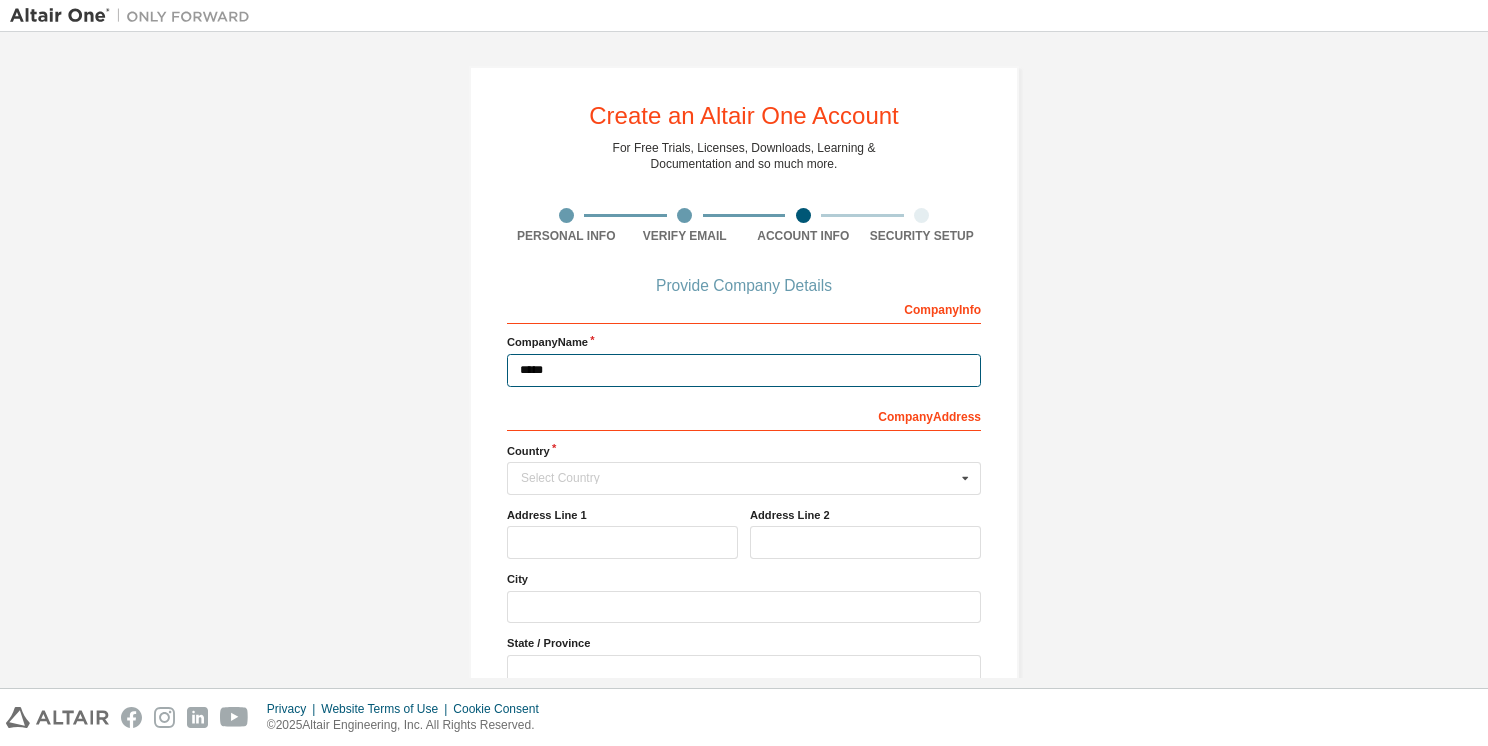 type on "*****" 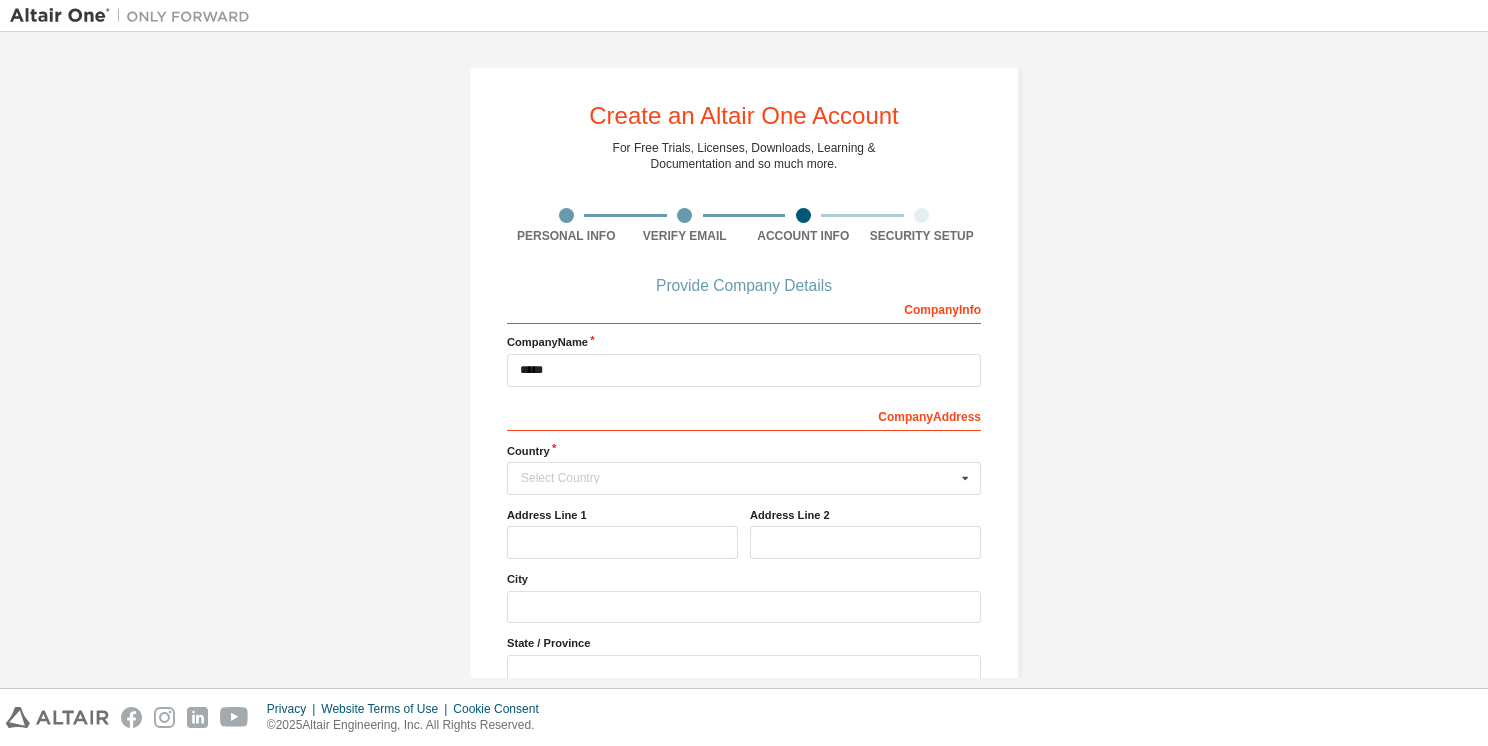 click on "Country" at bounding box center (744, 451) 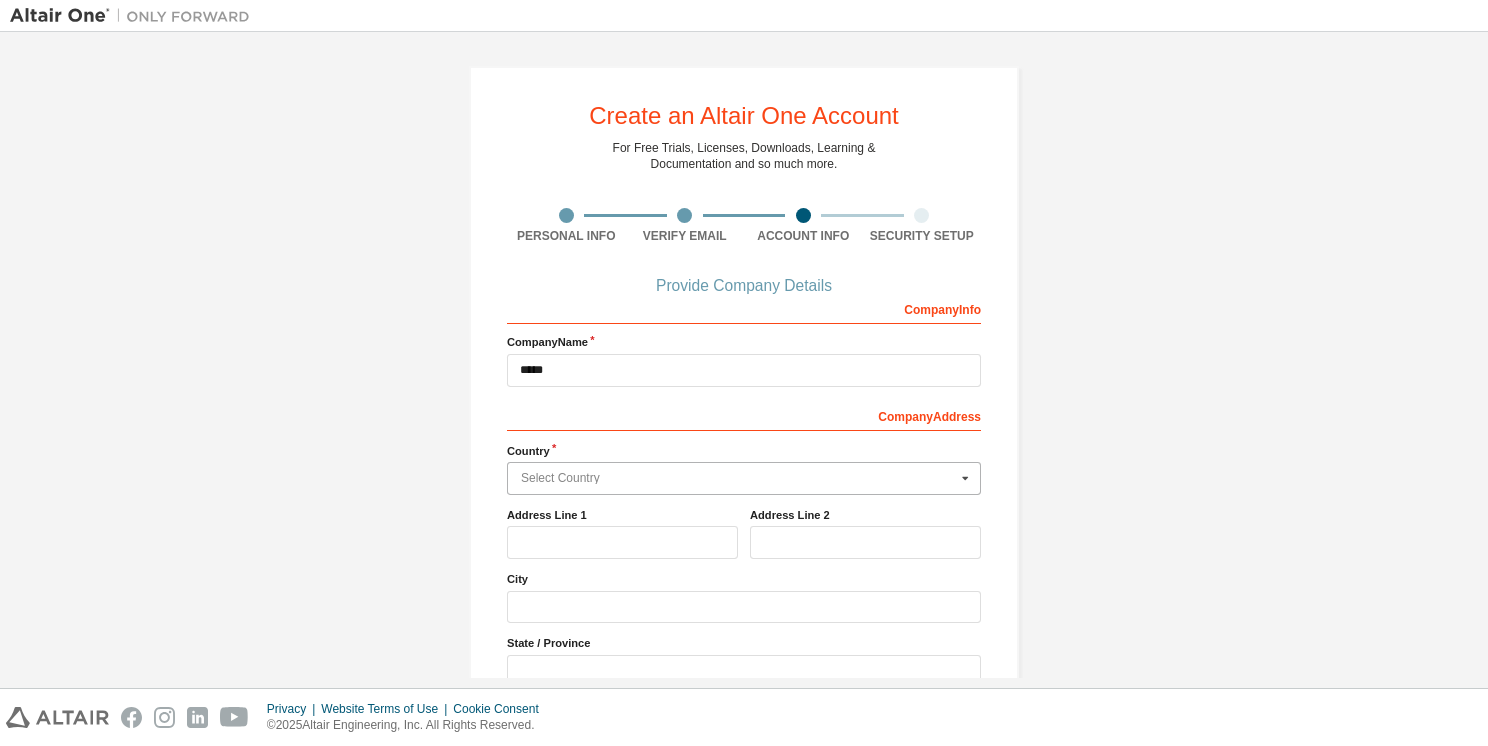 click at bounding box center (745, 478) 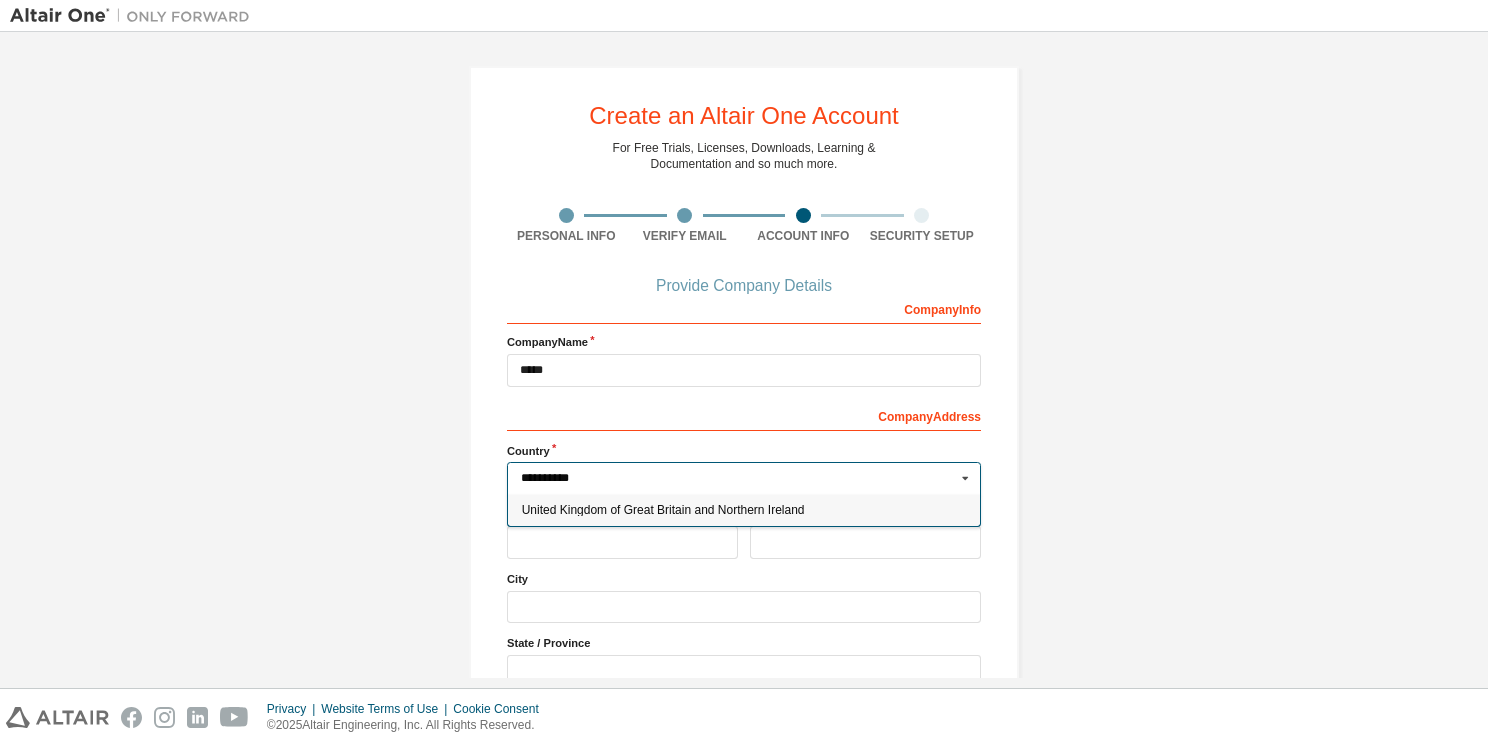 type on "**********" 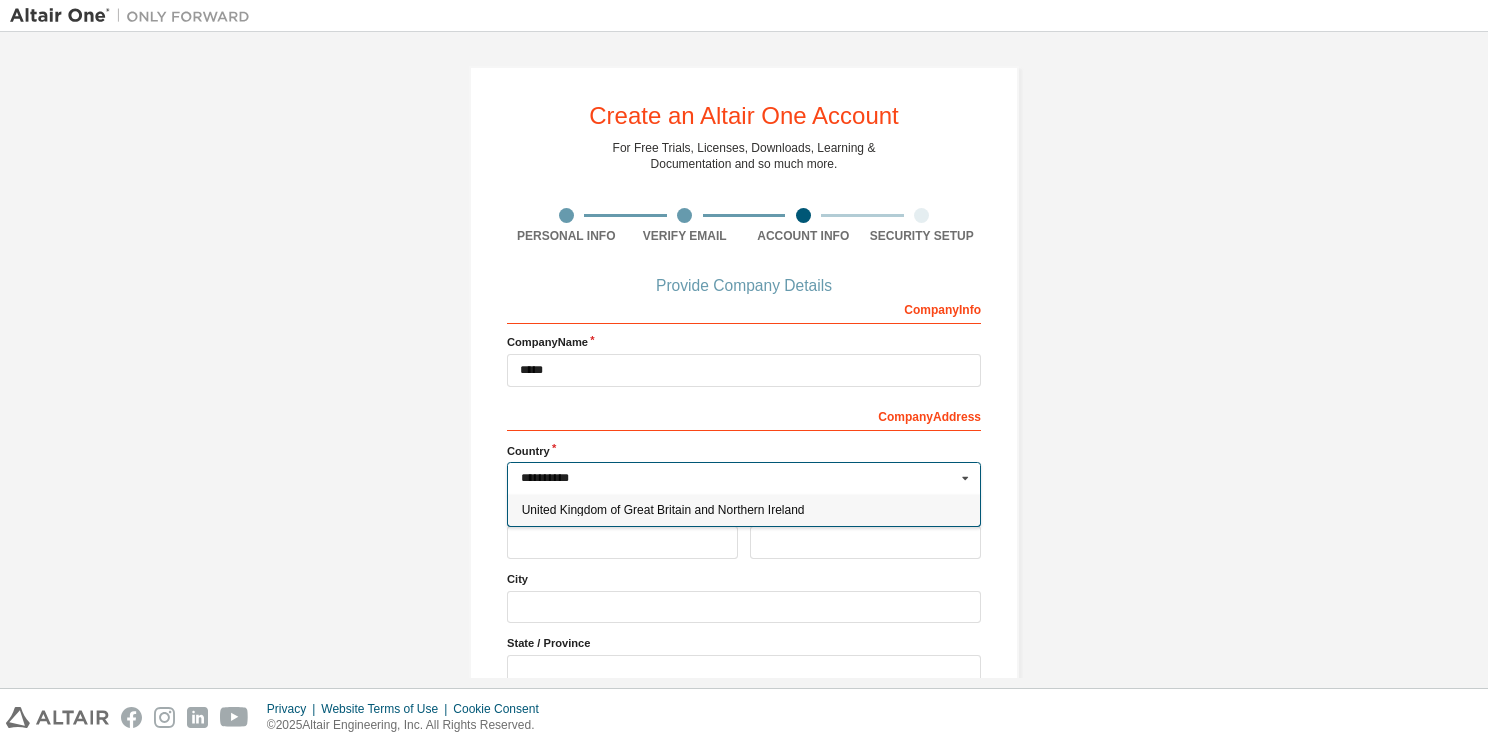 click on "United Kingdom of Great Britain and Northern Ireland" at bounding box center [744, 510] 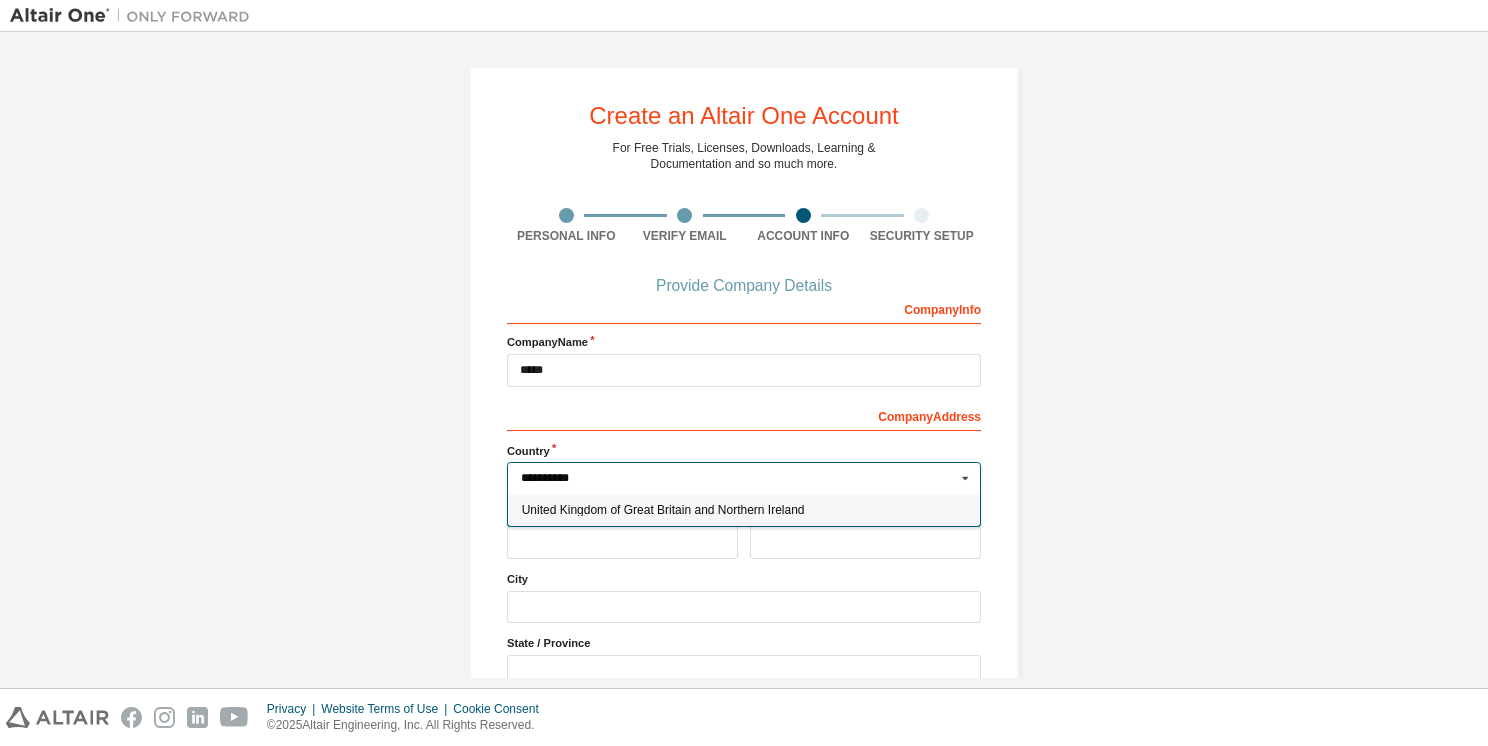 type on "***" 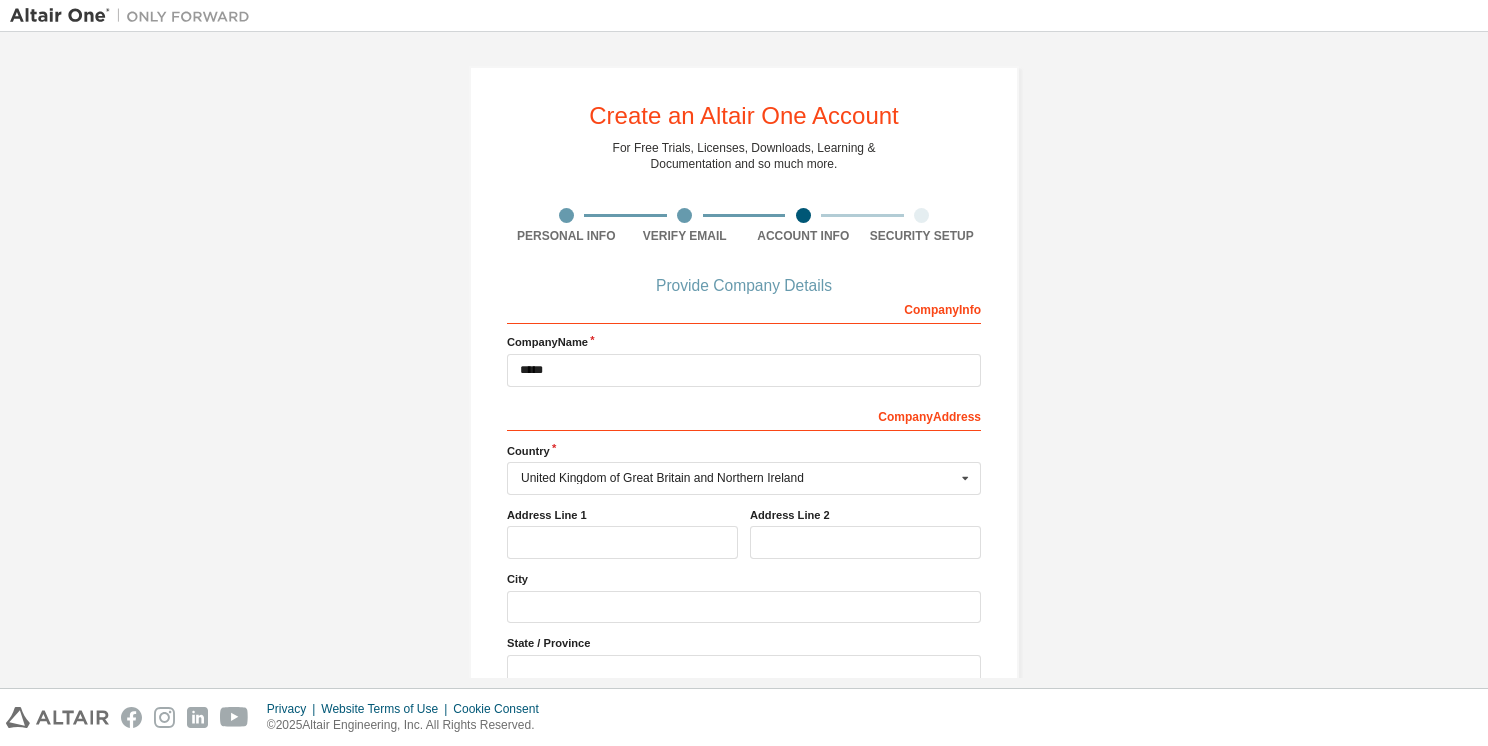 click on "Personal Info Verify Email Account Info Security Setup Provide Company Details Company  Info Company  Name ***** Company  Address *** Country [COUNTRY]" at bounding box center [744, 360] 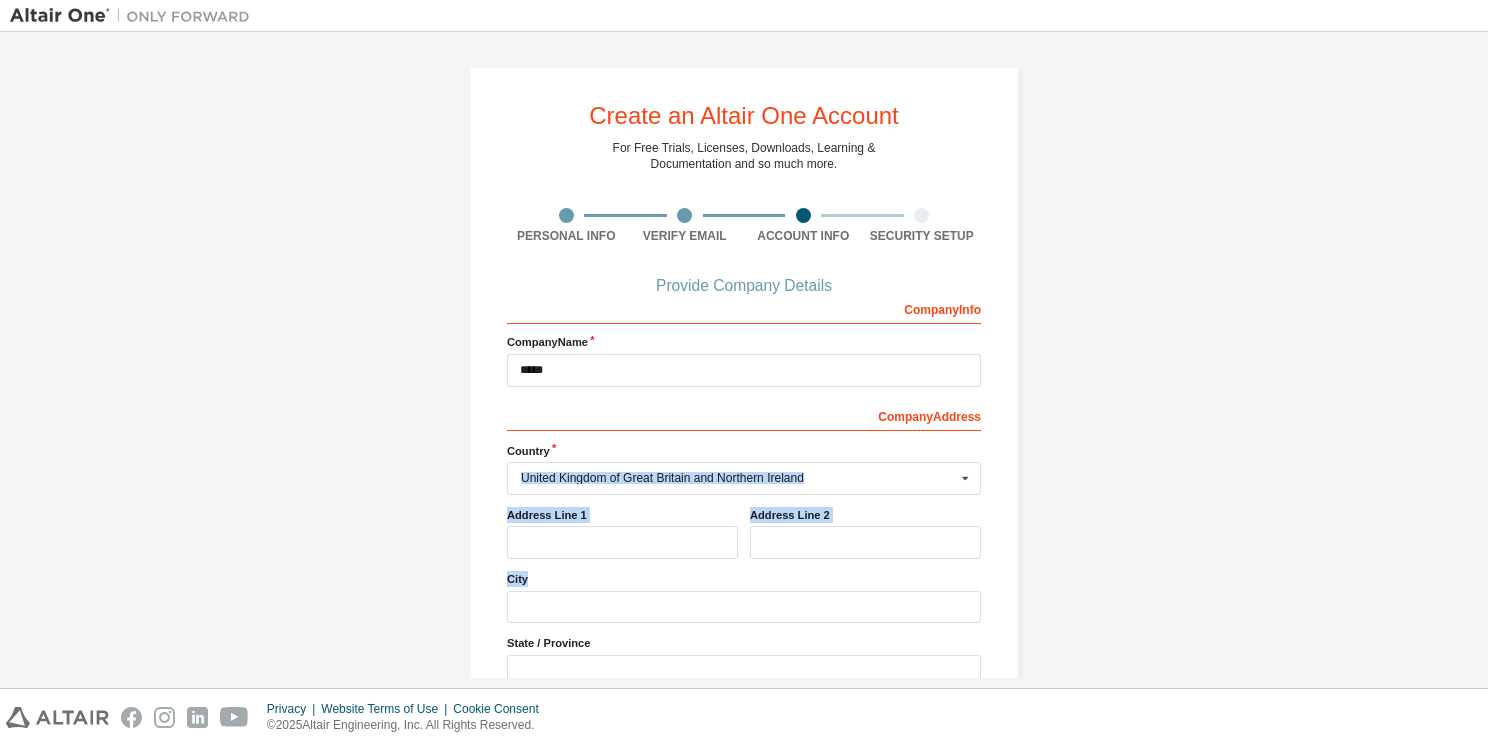 drag, startPoint x: 1477, startPoint y: 446, endPoint x: 1471, endPoint y: 590, distance: 144.12494 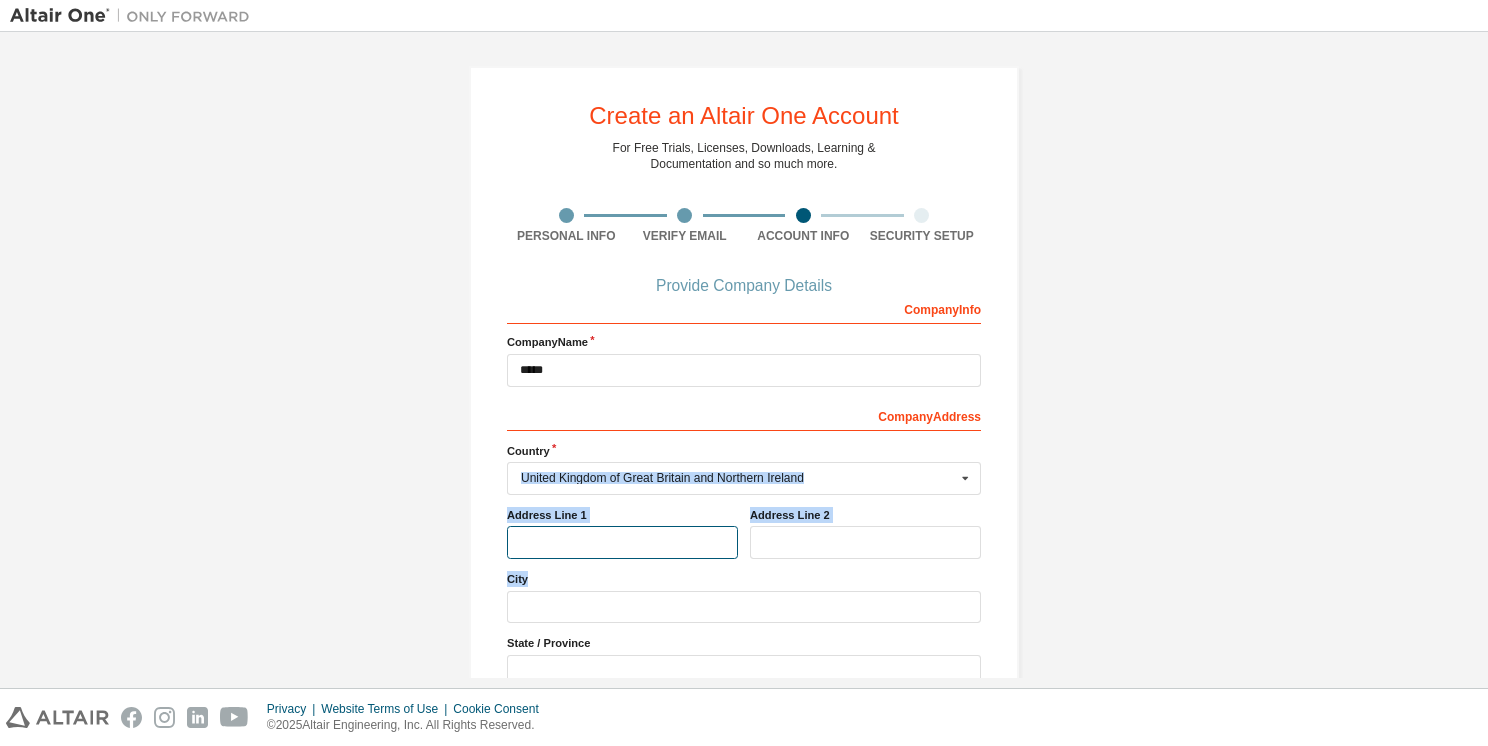 click at bounding box center (622, 542) 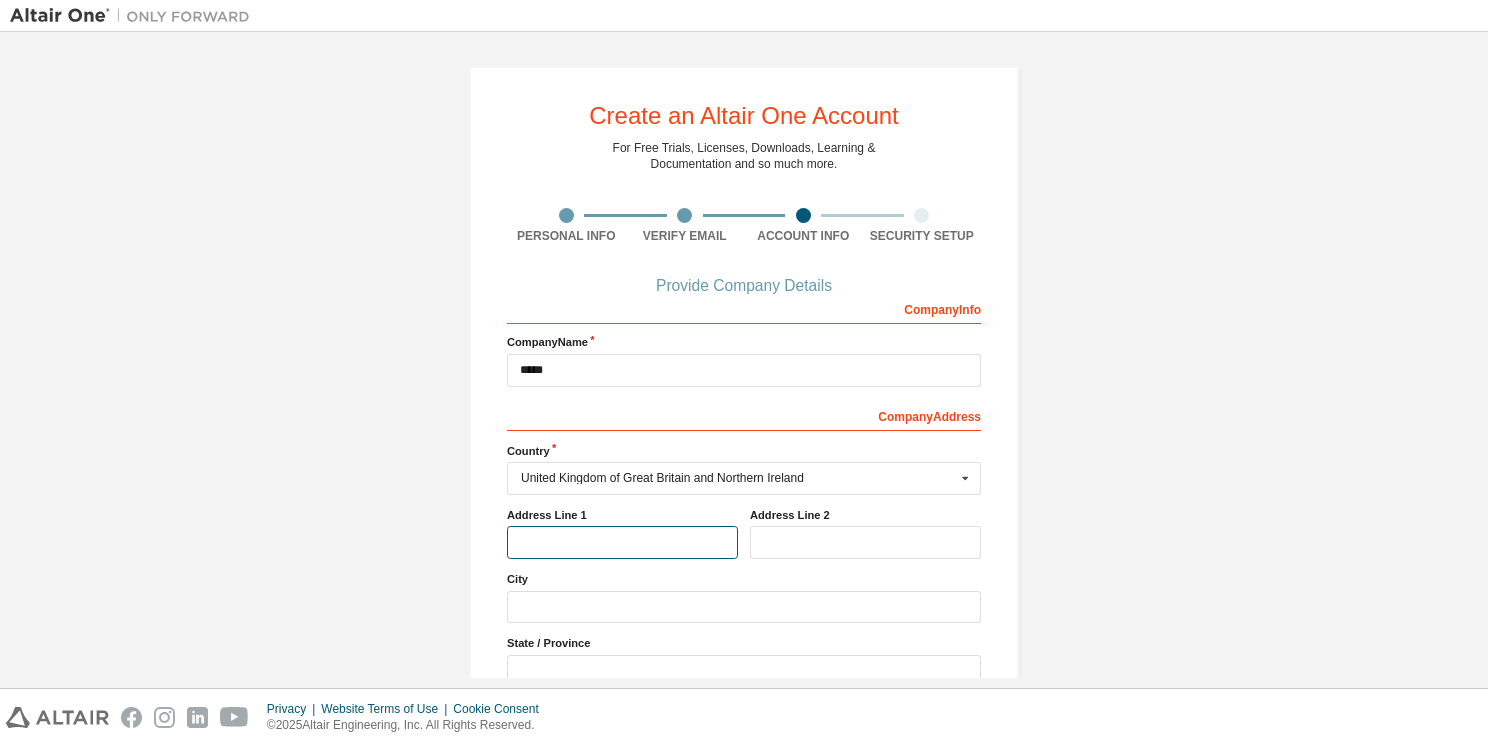 paste on "**********" 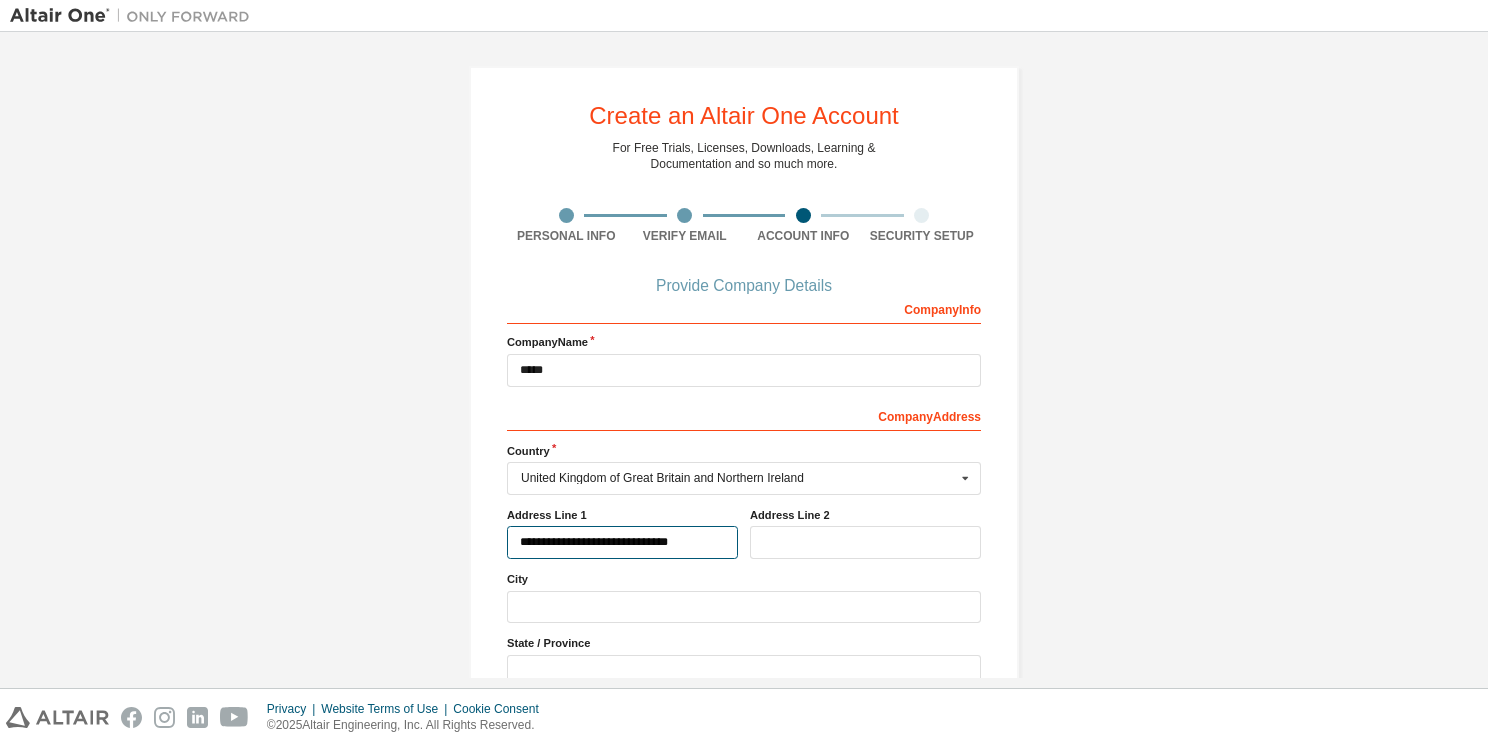 drag, startPoint x: 704, startPoint y: 542, endPoint x: 589, endPoint y: 565, distance: 117.27745 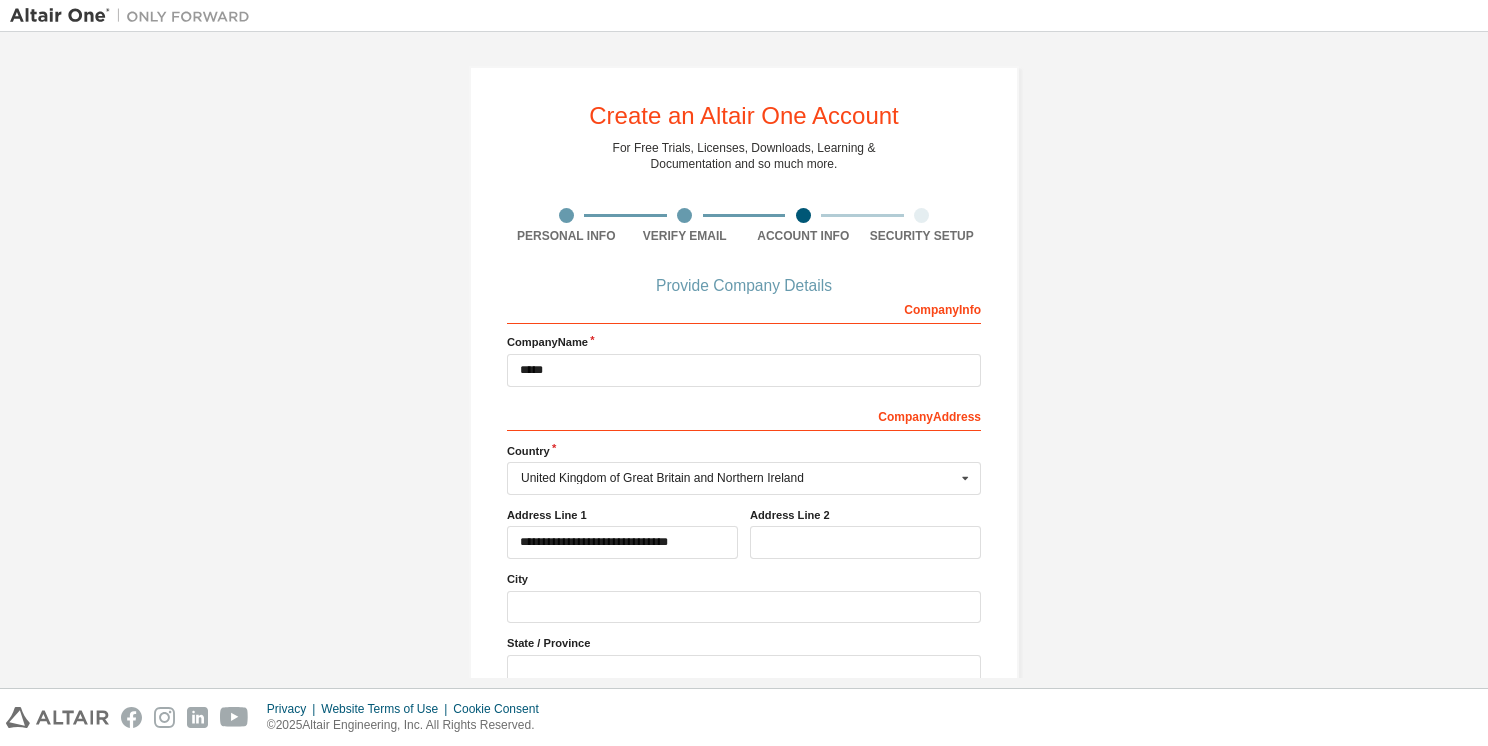 click on "Company  Info Company  Name ***** Company  Address *** Country [COUNTRY]" at bounding box center (744, 522) 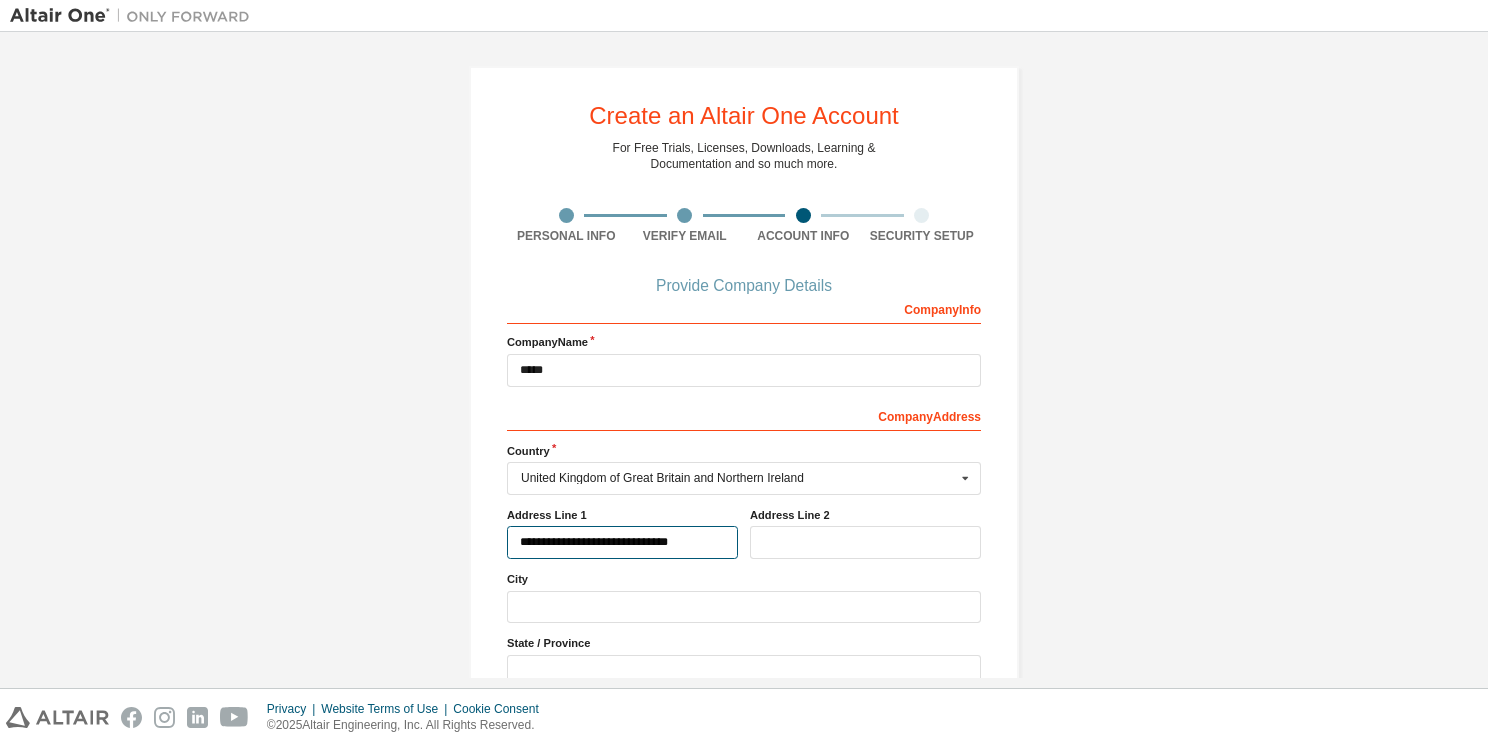 drag, startPoint x: 727, startPoint y: 545, endPoint x: 595, endPoint y: 550, distance: 132.09467 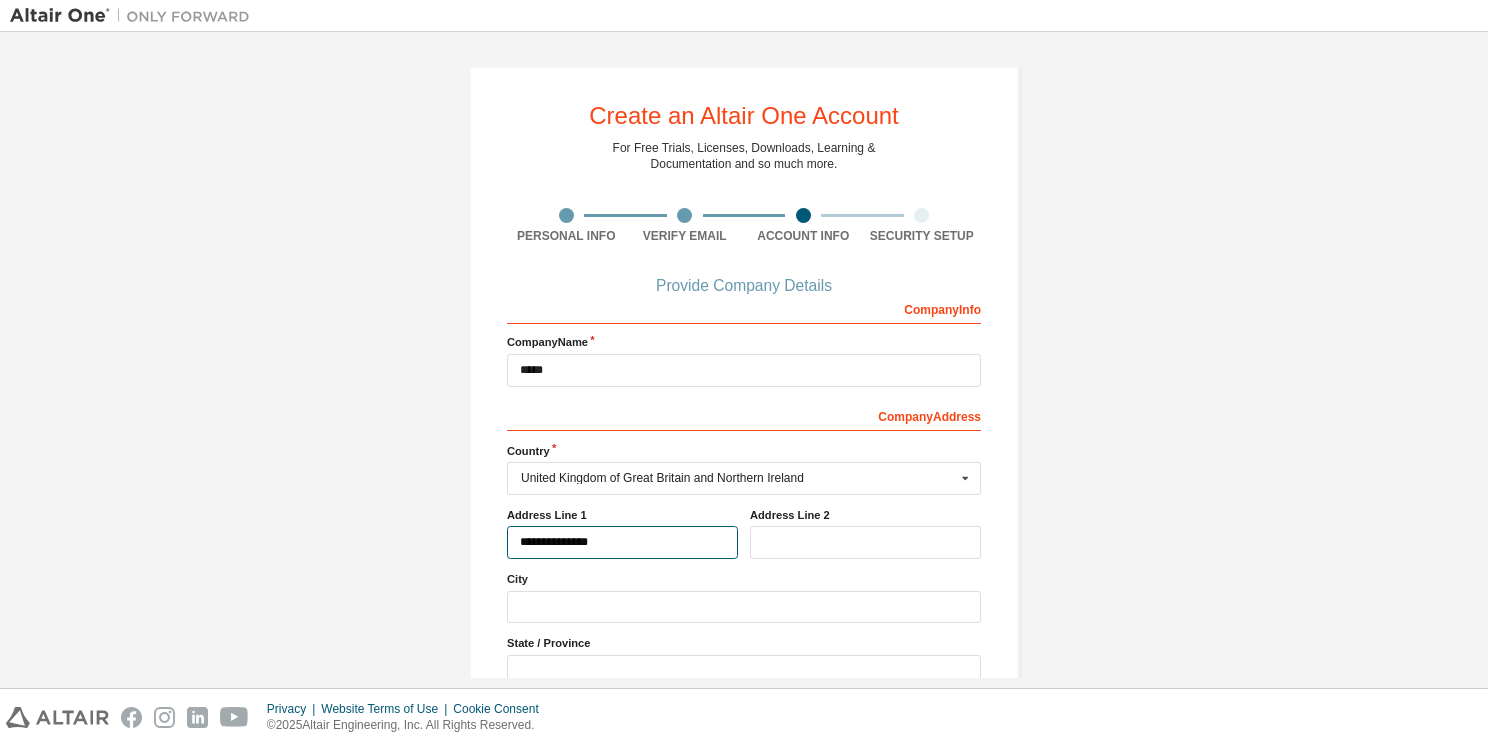 type on "**********" 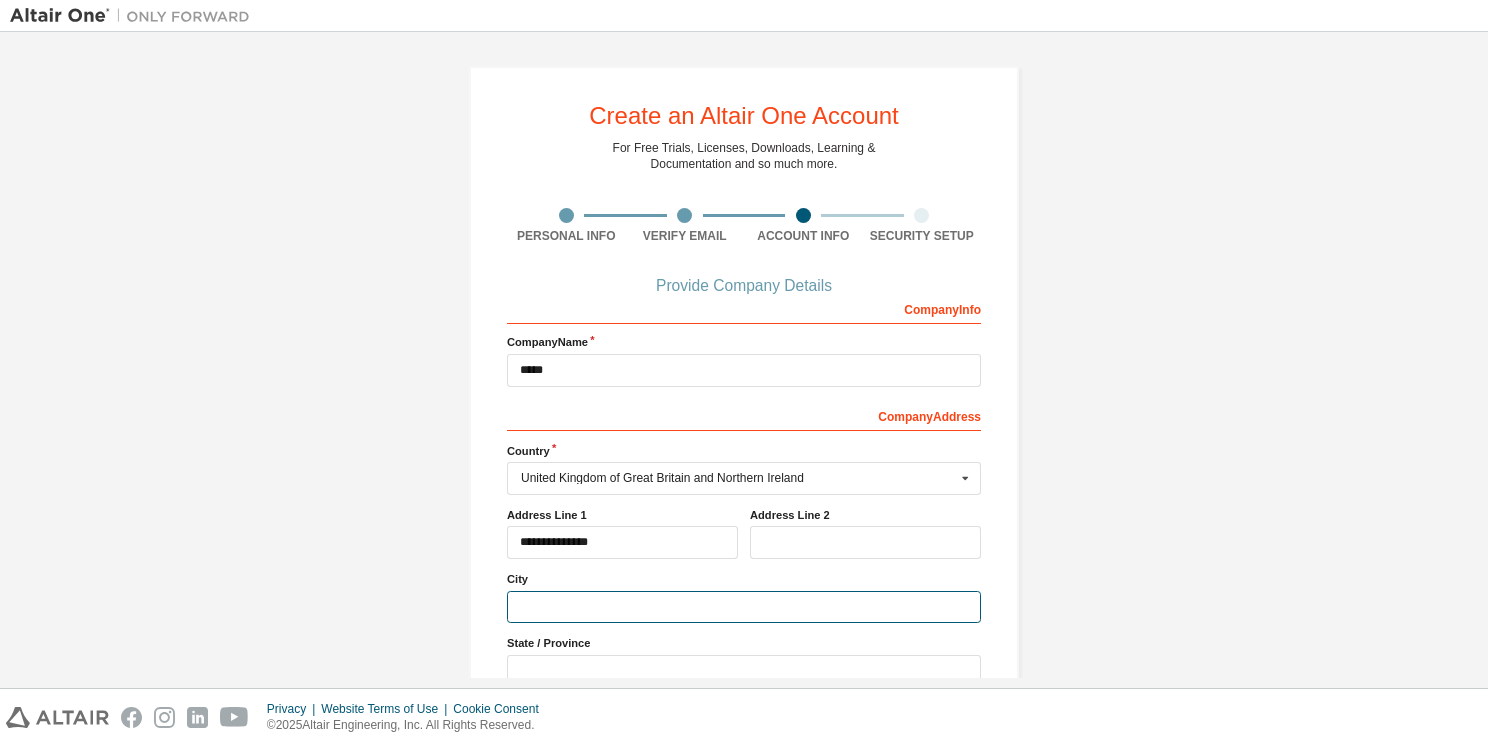 click at bounding box center [744, 607] 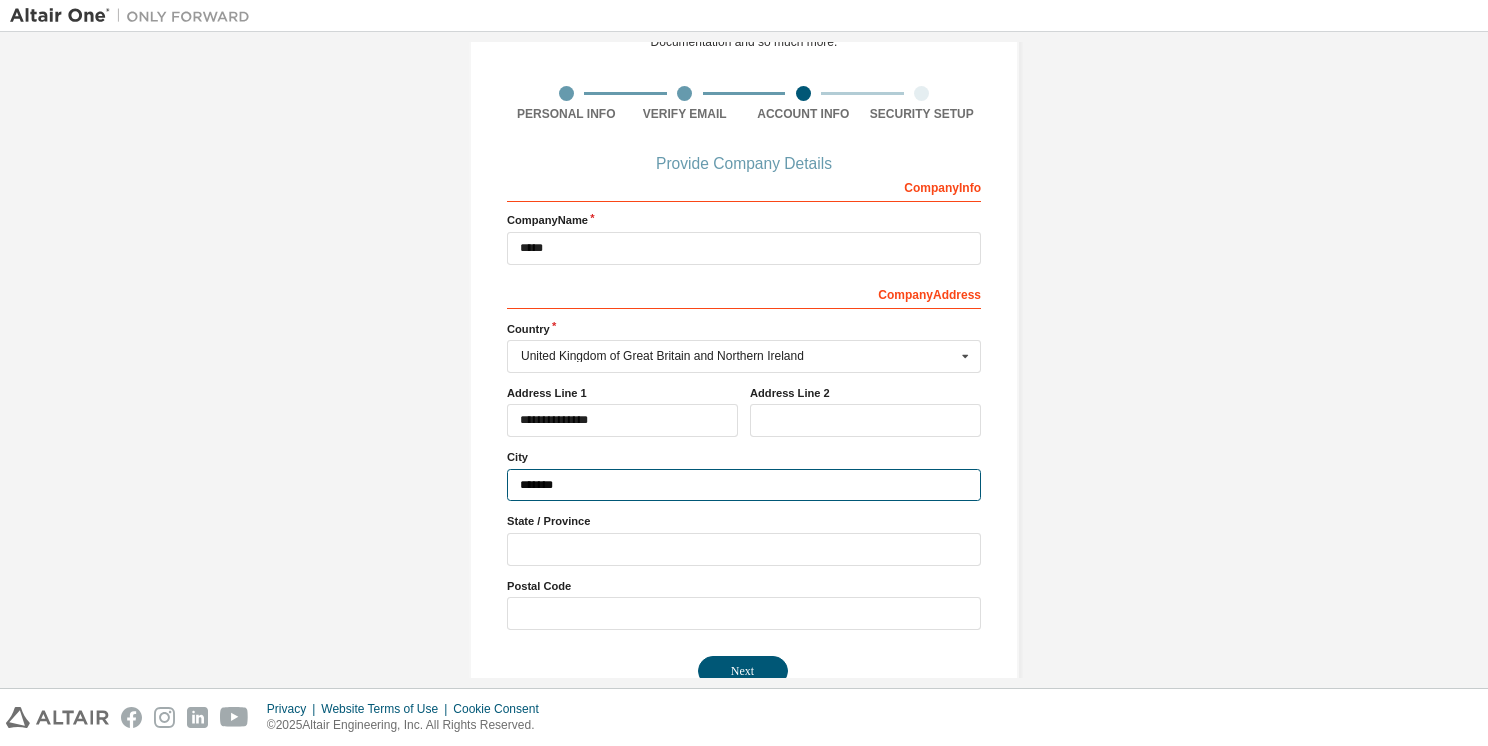 scroll, scrollTop: 156, scrollLeft: 0, axis: vertical 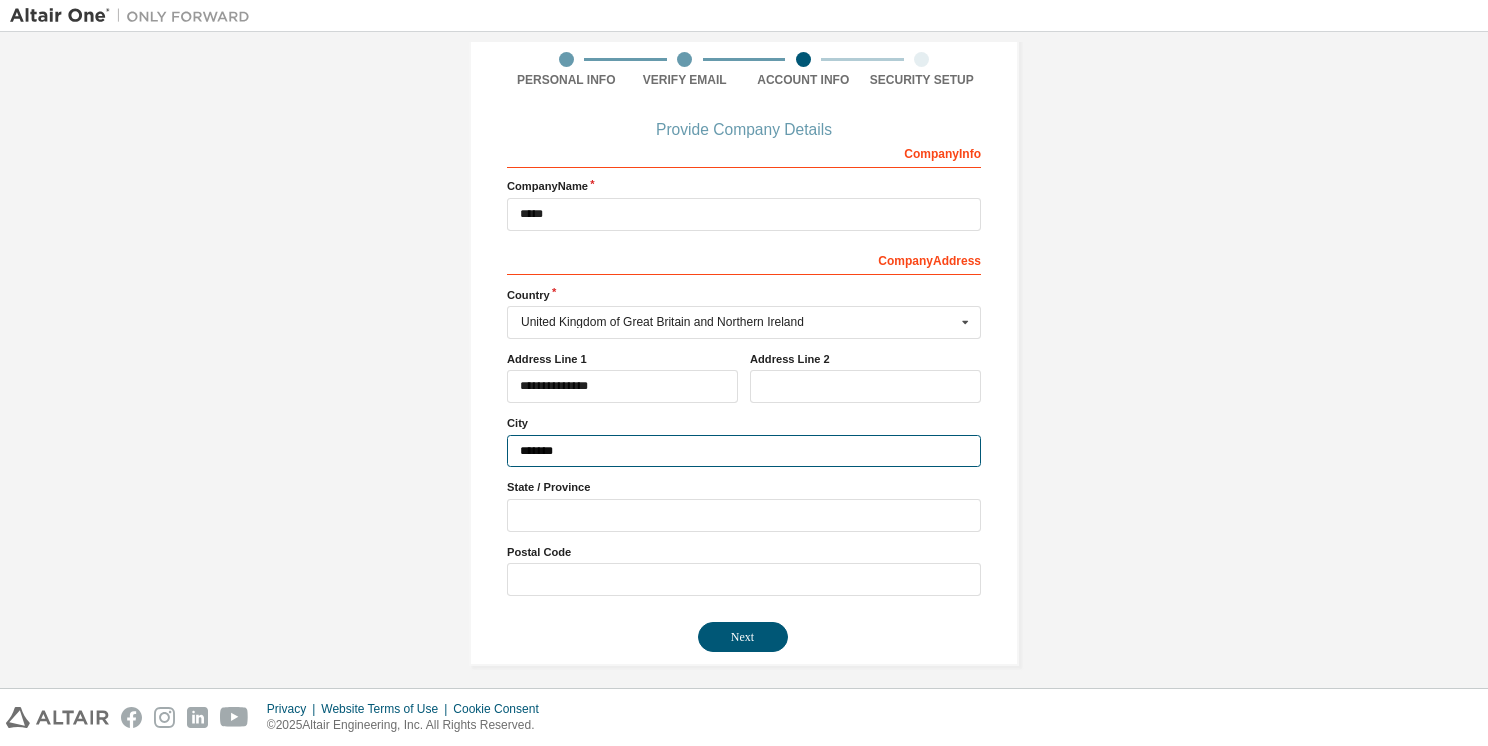 type on "*******" 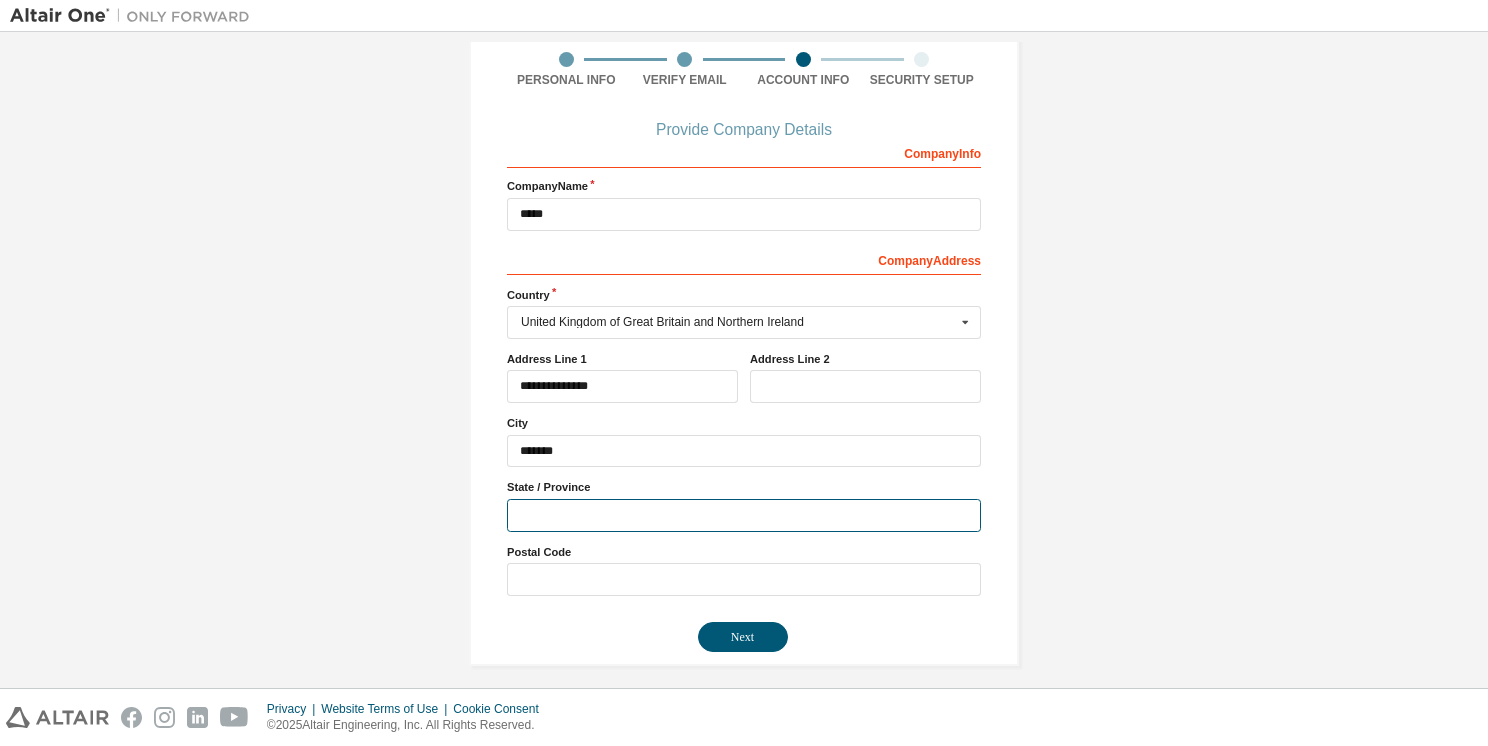 click at bounding box center [744, 515] 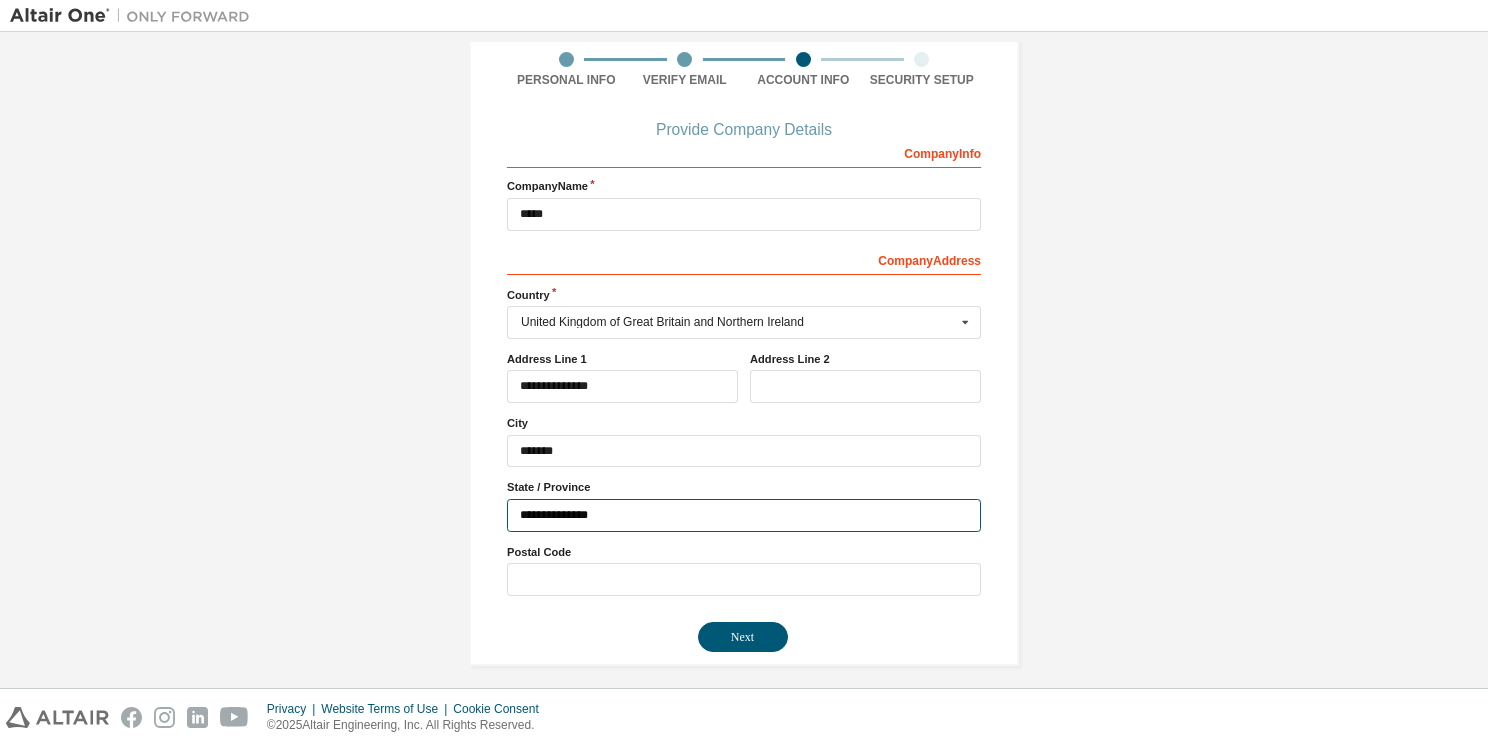 type on "**********" 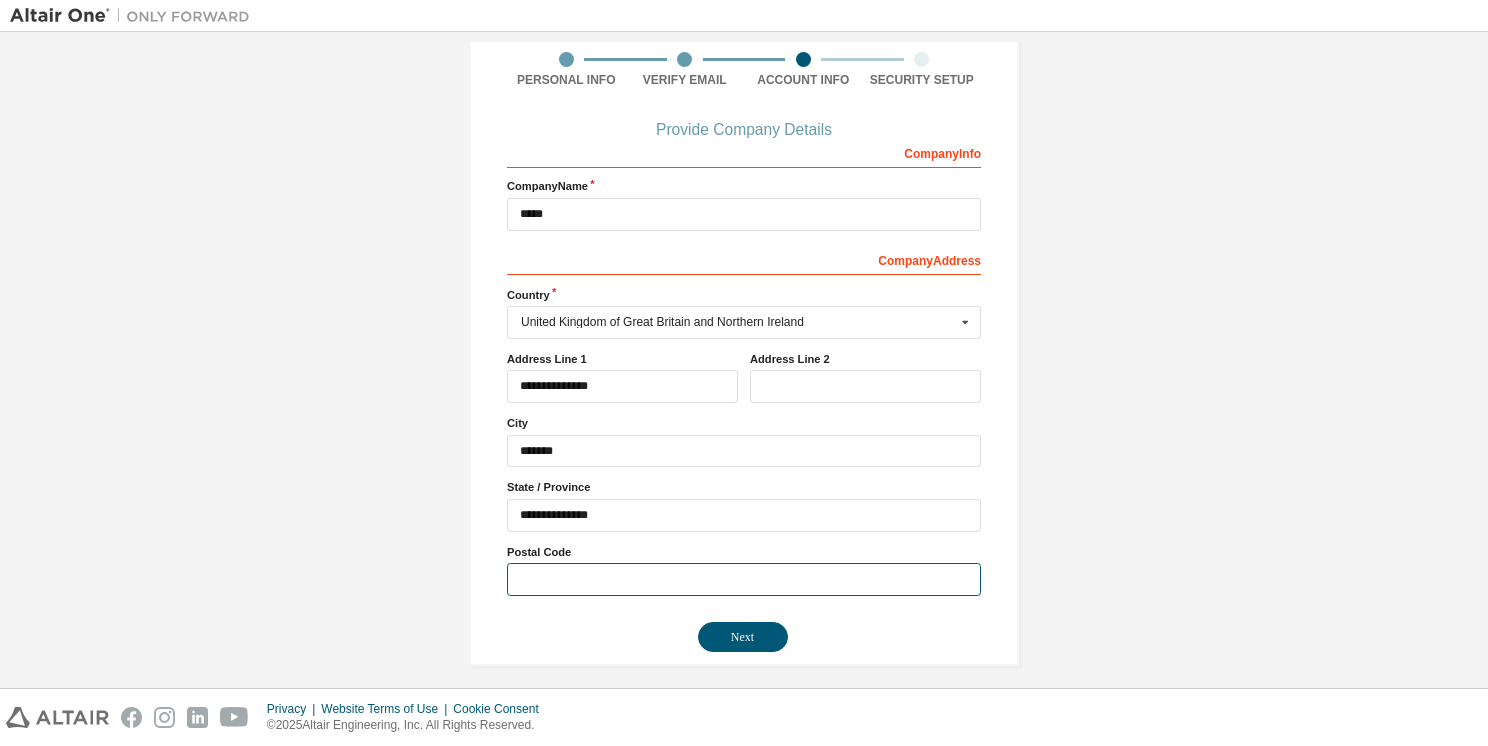 click at bounding box center (744, 579) 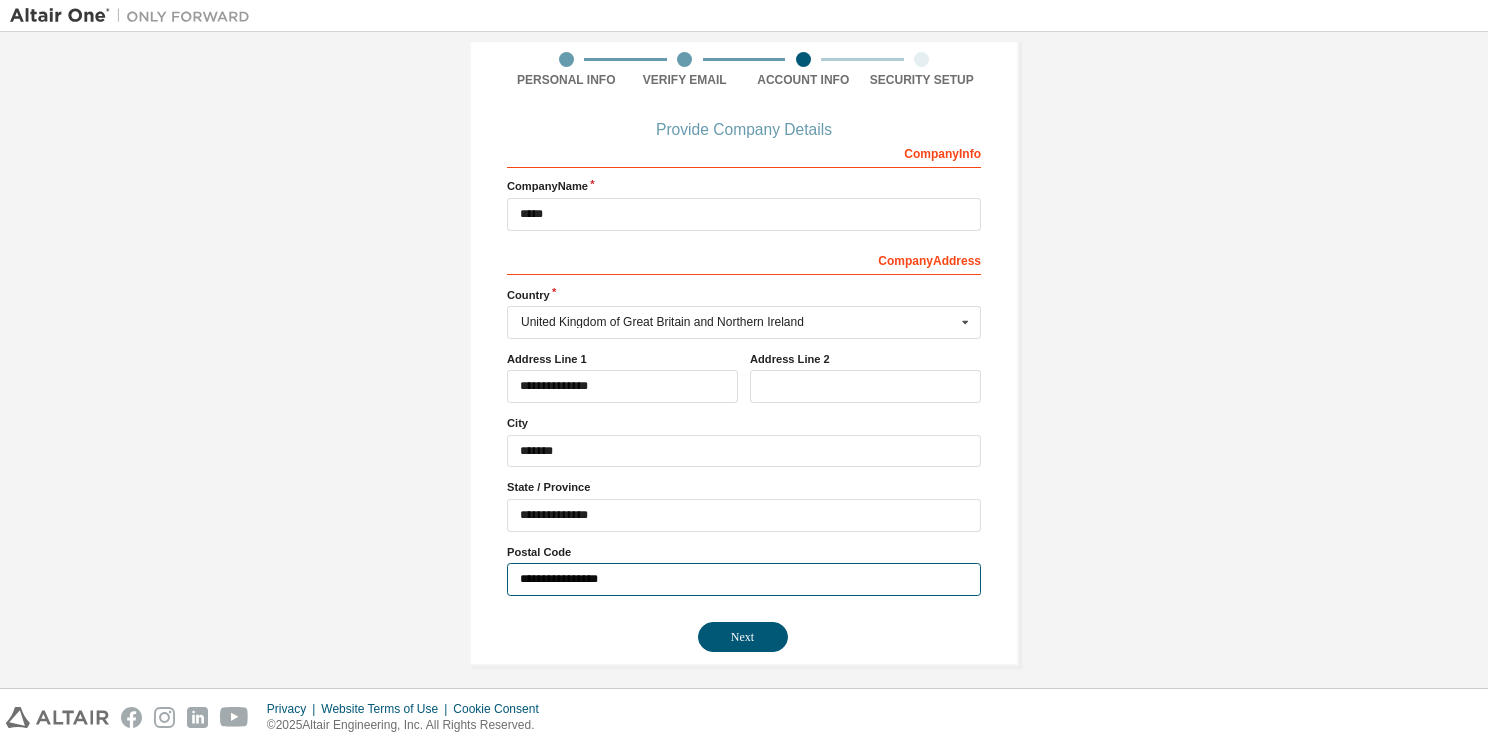 click on "**********" at bounding box center [744, 579] 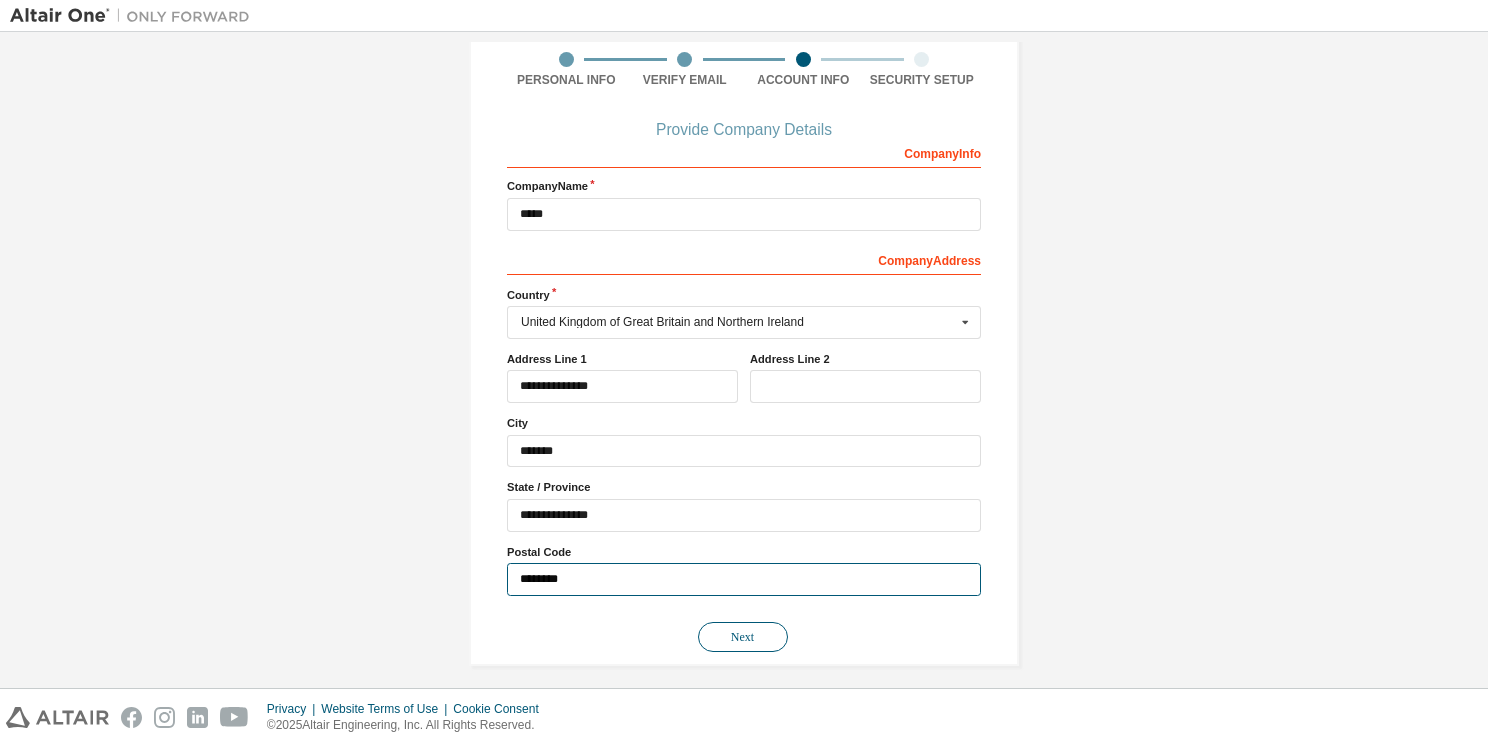 type on "********" 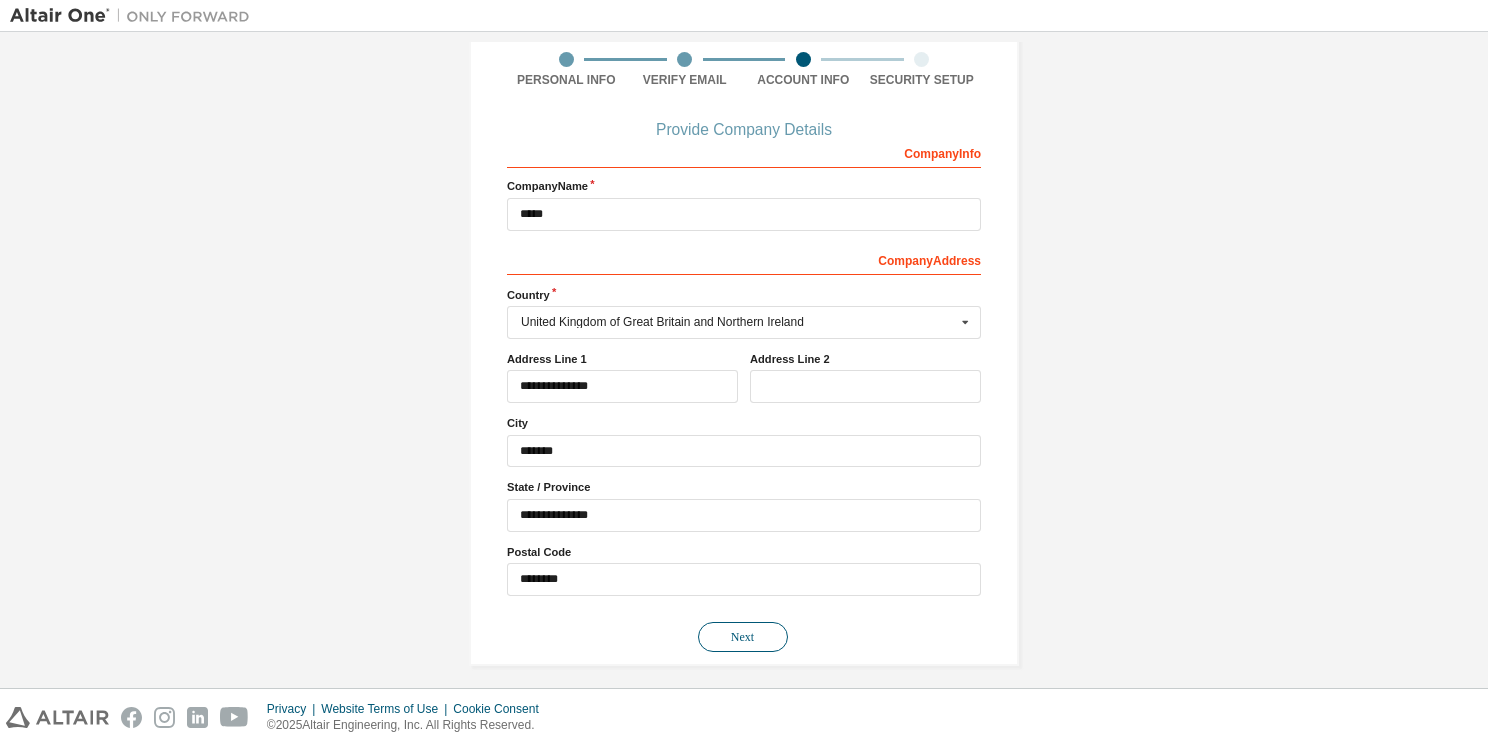 click on "Next" at bounding box center (743, 637) 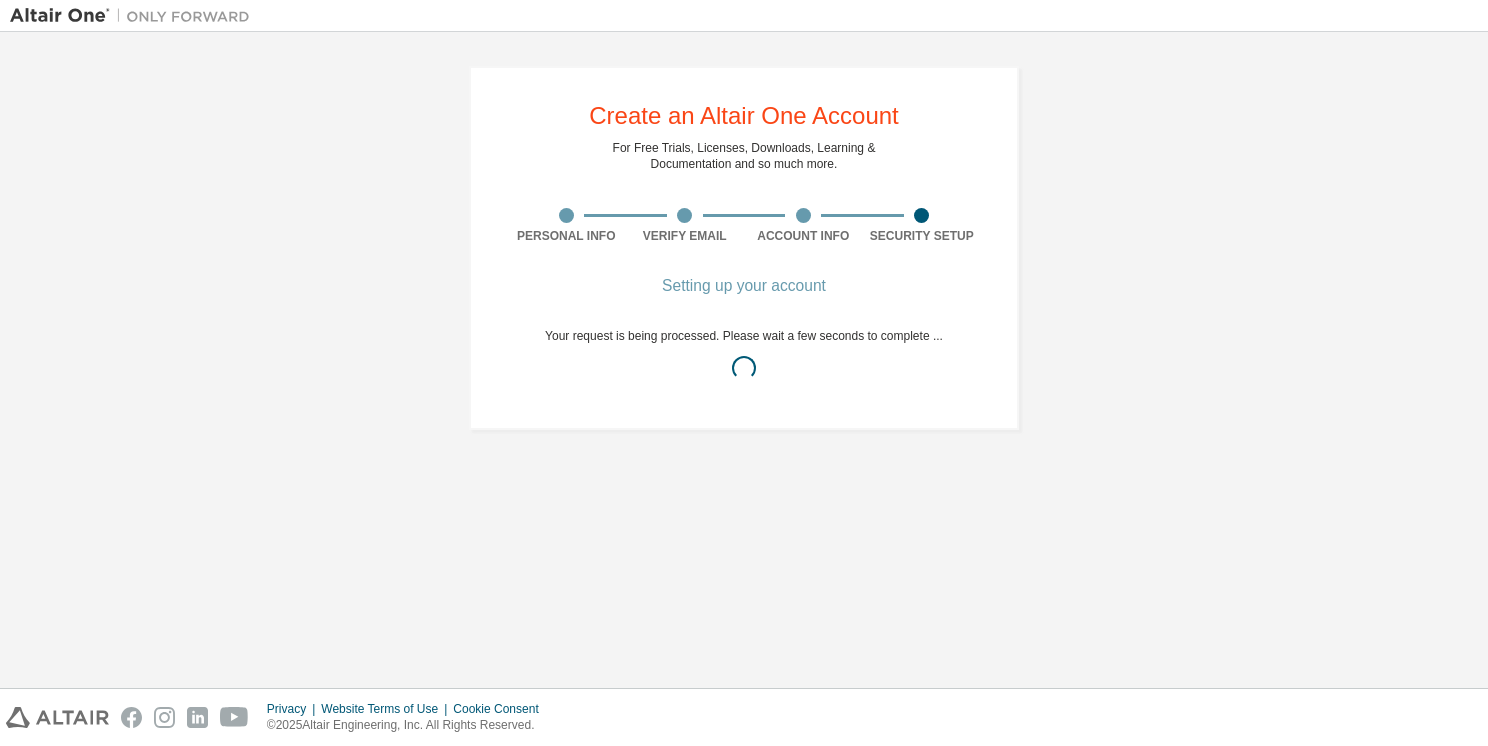 scroll, scrollTop: 0, scrollLeft: 0, axis: both 